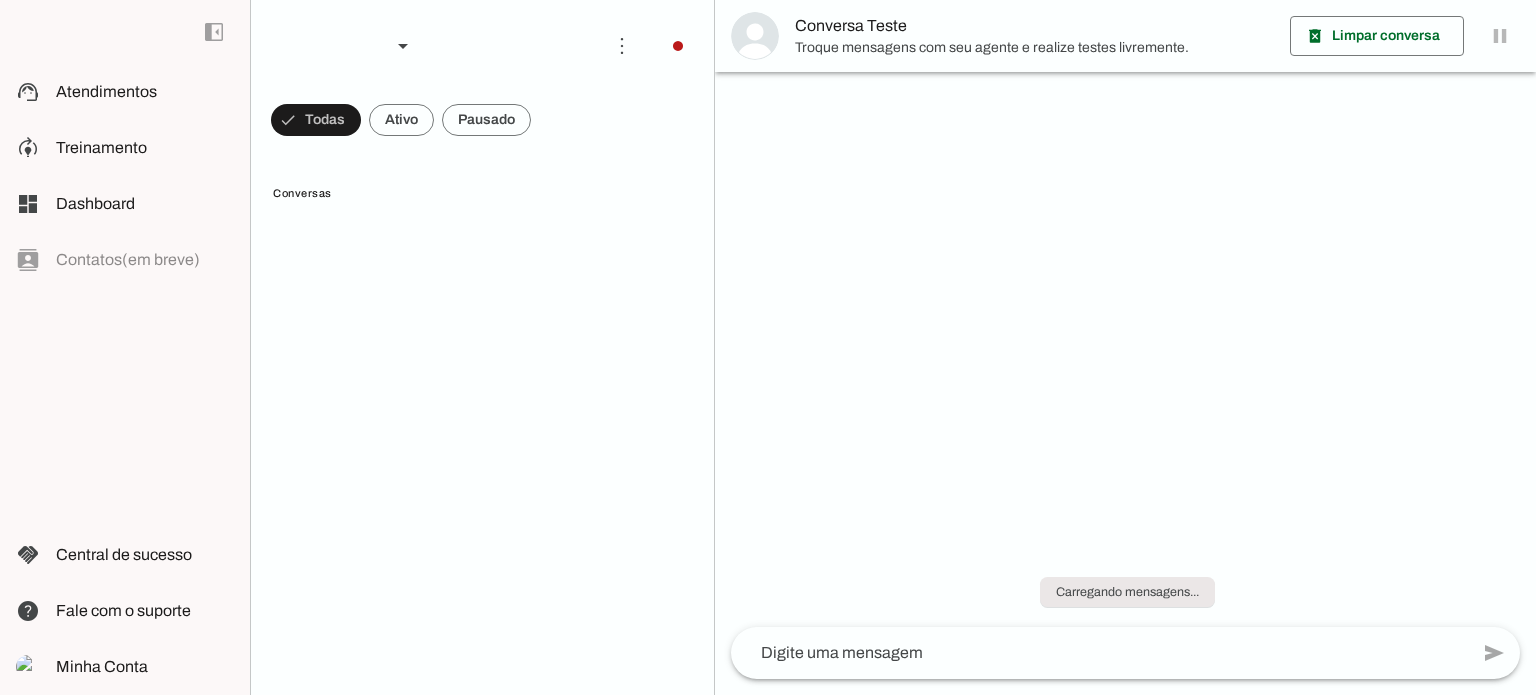 scroll, scrollTop: 0, scrollLeft: 0, axis: both 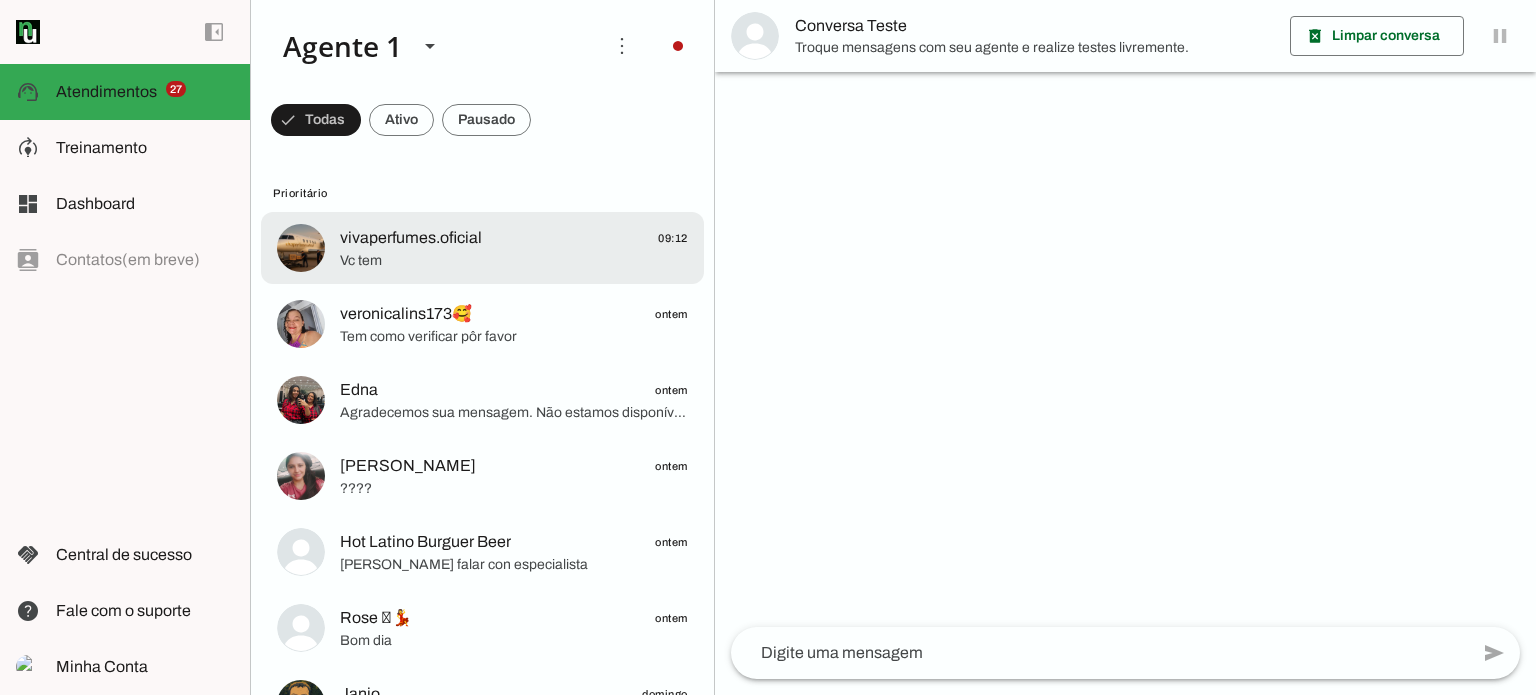 click on "vivaperfumes.oficial" 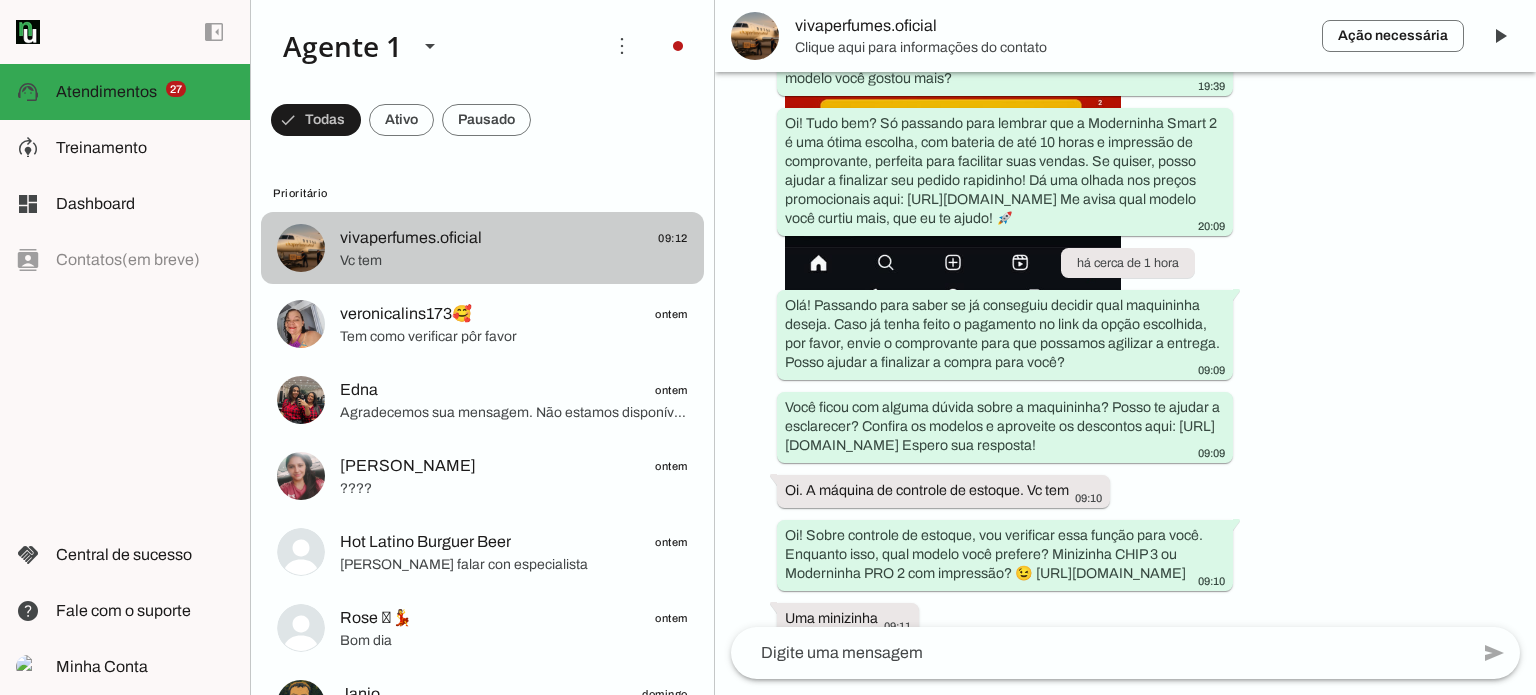 scroll, scrollTop: 1468, scrollLeft: 0, axis: vertical 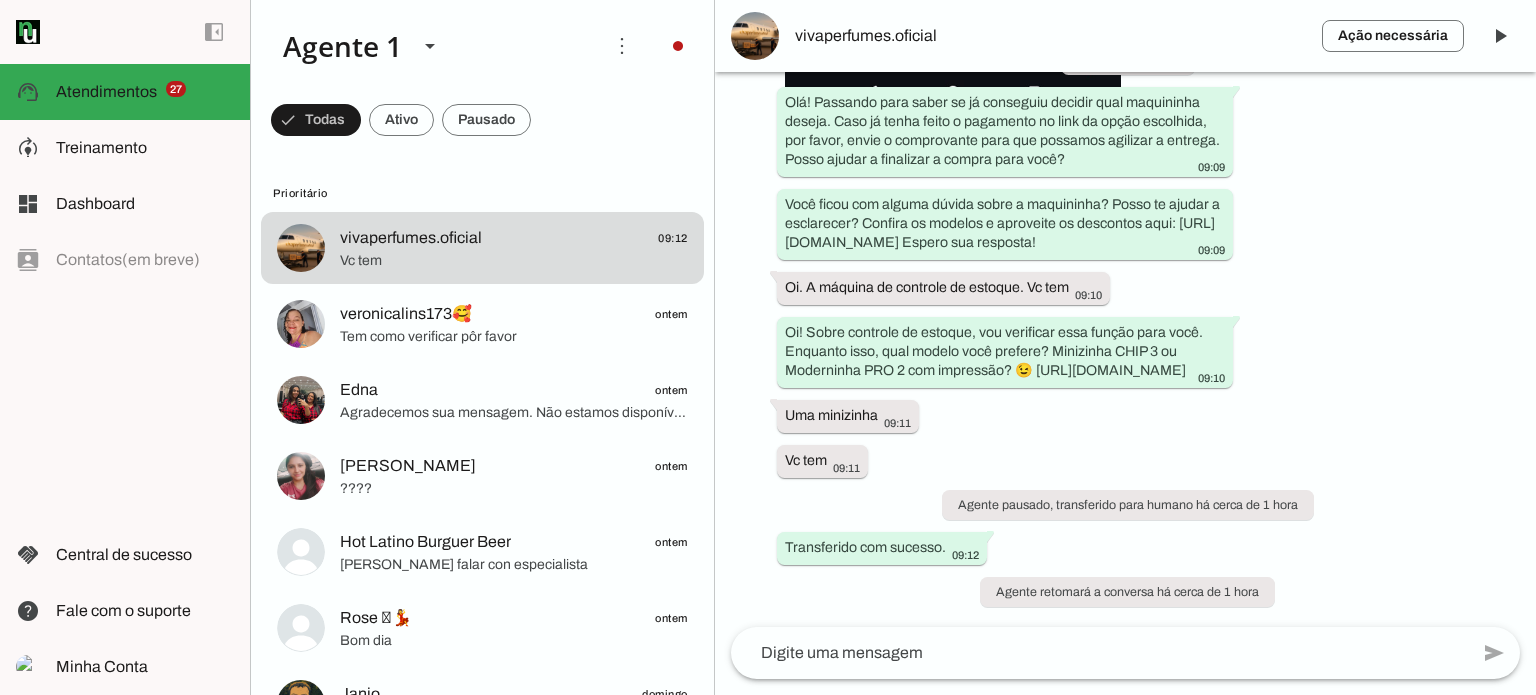 click on "Agente ativado
há cerca de 14 horas
Olá! Tenho interesse e queria mais informações, por favor.. TRANSCRIÇÃO DE MENSAGEM DE [PERSON_NAME]: Eu queria comprar essa moderninha Smart 2, eu queria saber se ela tem controlador de estoque também. 19:38
Boa noite! 😊 Aqui é a [PERSON_NAME] da JEM Digital, afiliada oficial da PagBank! A Moderninha Smart 2 é top, imprime comprovante e tem bateria de até 10 horas, mas sobre o controlador de estoque, vou verificar para você. Já conhece nossos descontos exclusivos? Dá uma olhada aqui: 👉 [URL][DOMAIN_NAME] Qual modelo você gostou mais?  19:38 19:38 Para pedir é só clicar no link azul da maquininha que você escolheu e seguir para finalizar o cadastro! Mas se quiser eu faço pra você e te mando o boleto aqui 😊 Como você prefere? 19:38
19:39
19:39 20:09 09:09" at bounding box center (1125, 349) 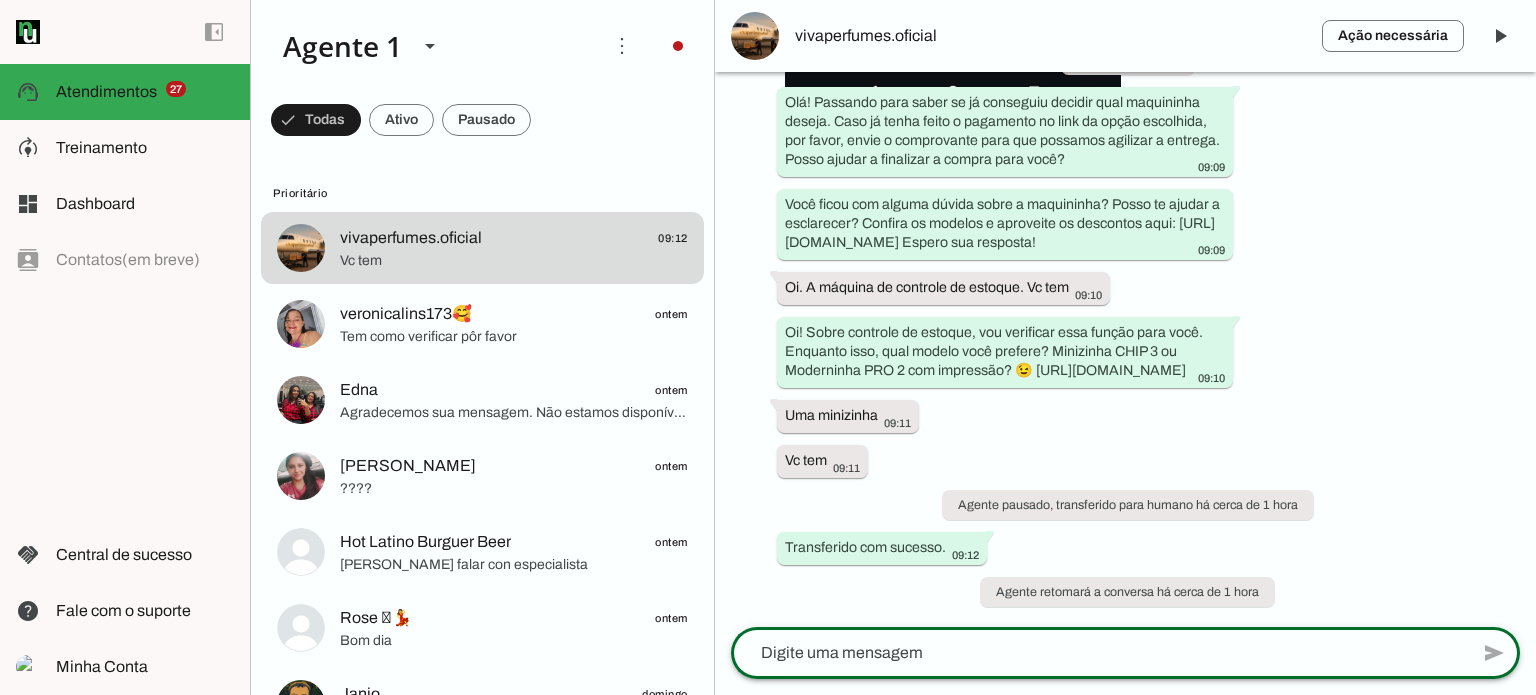 click 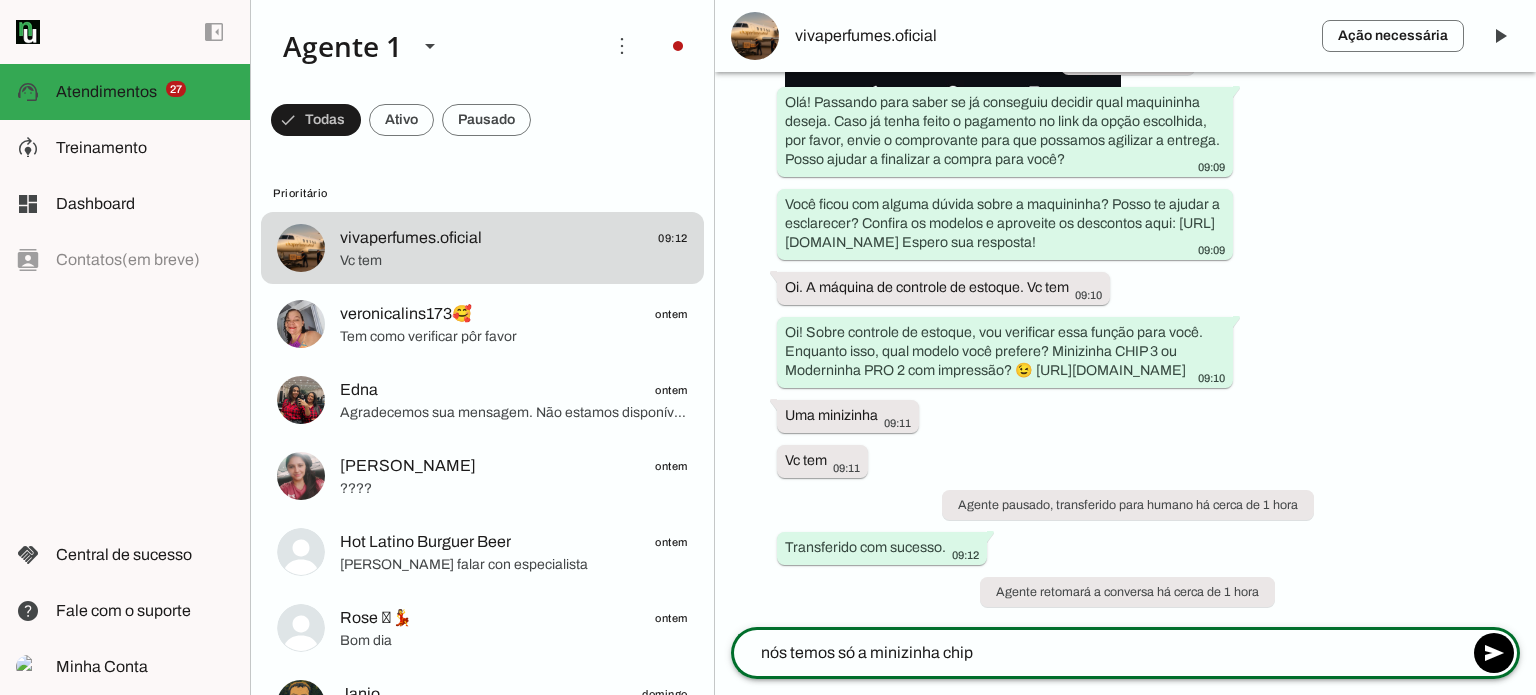 type on "nós temos só a minizinha chip 3" 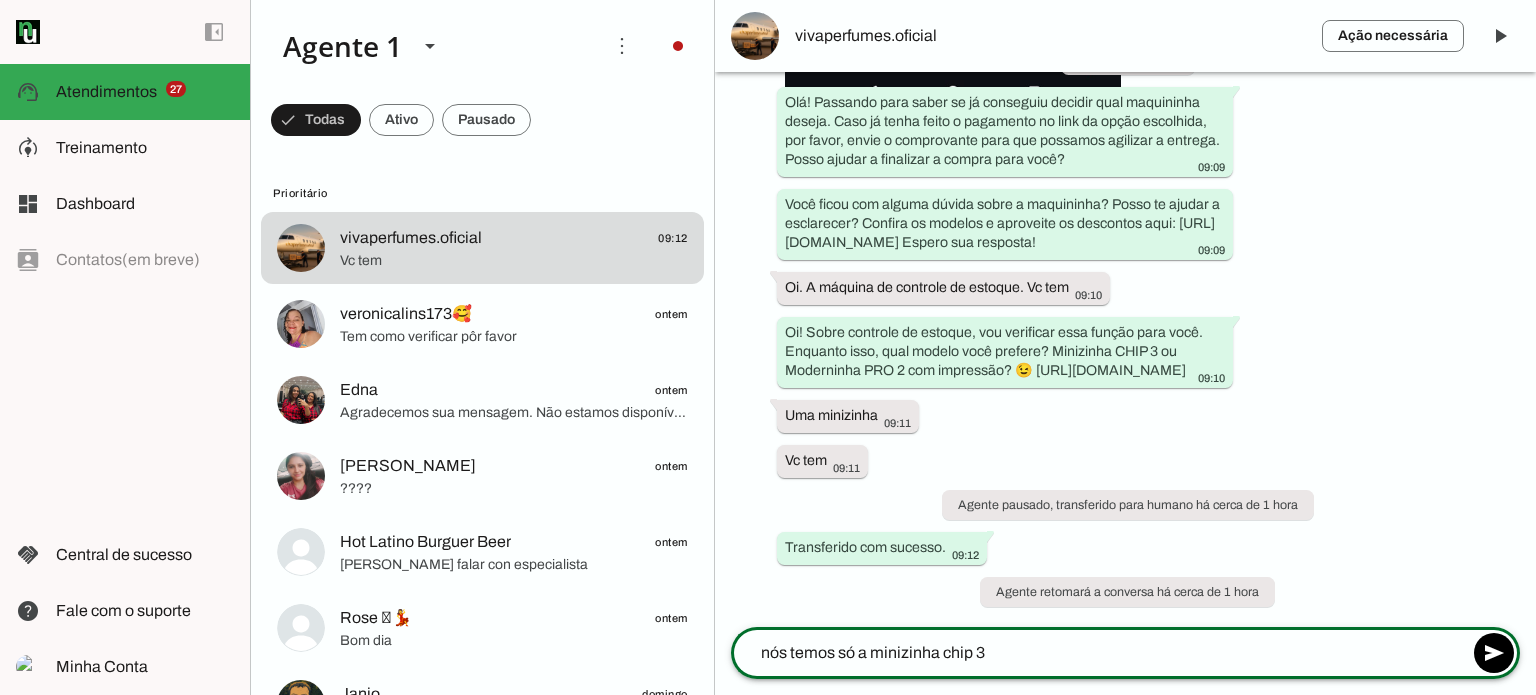type 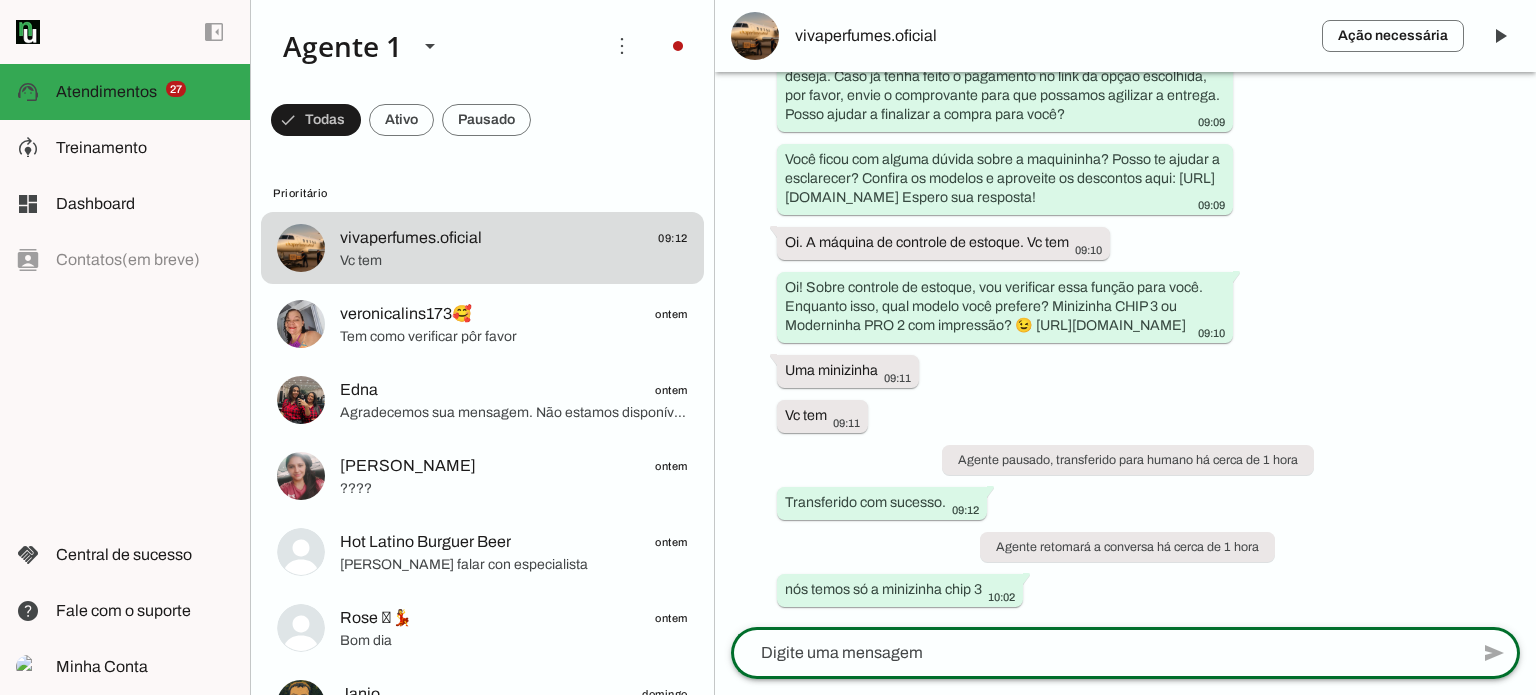 scroll, scrollTop: 1512, scrollLeft: 0, axis: vertical 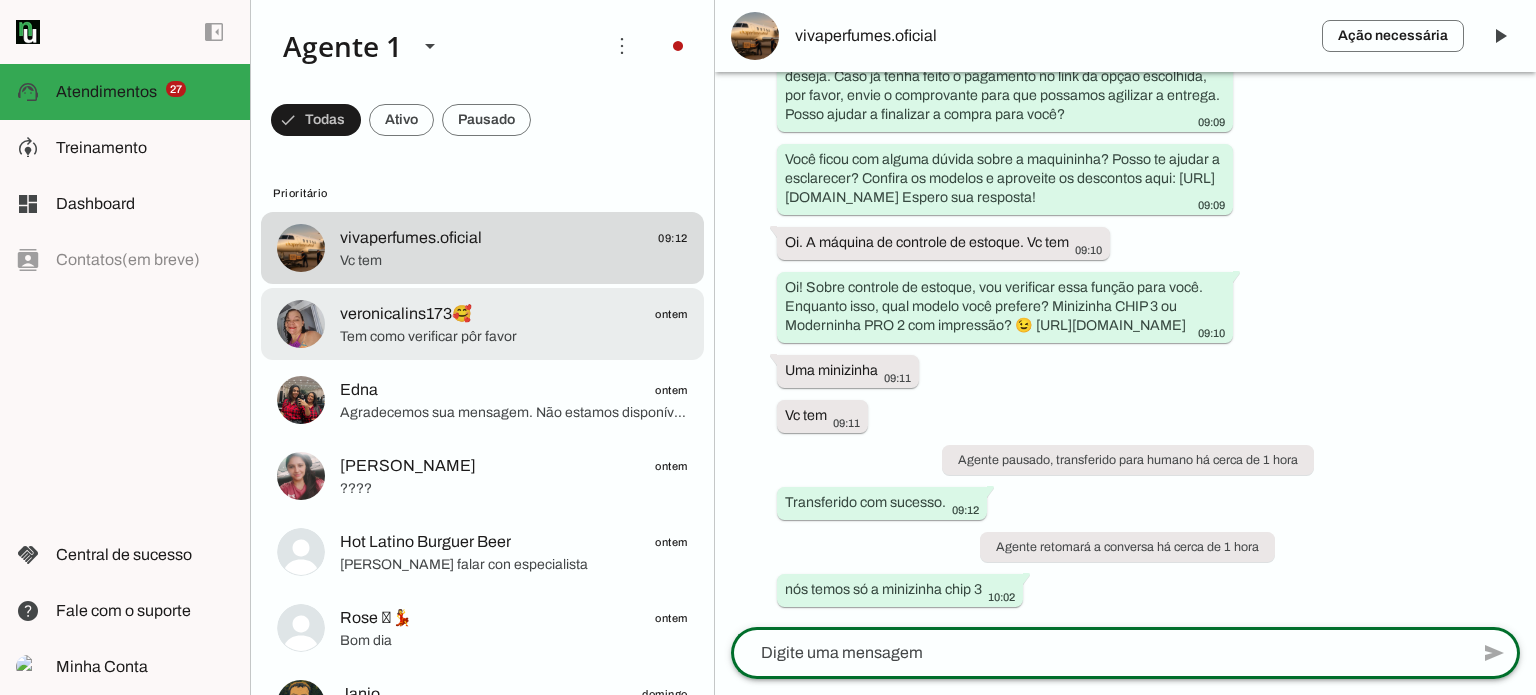 click on "Tem como verificar pôr favor" 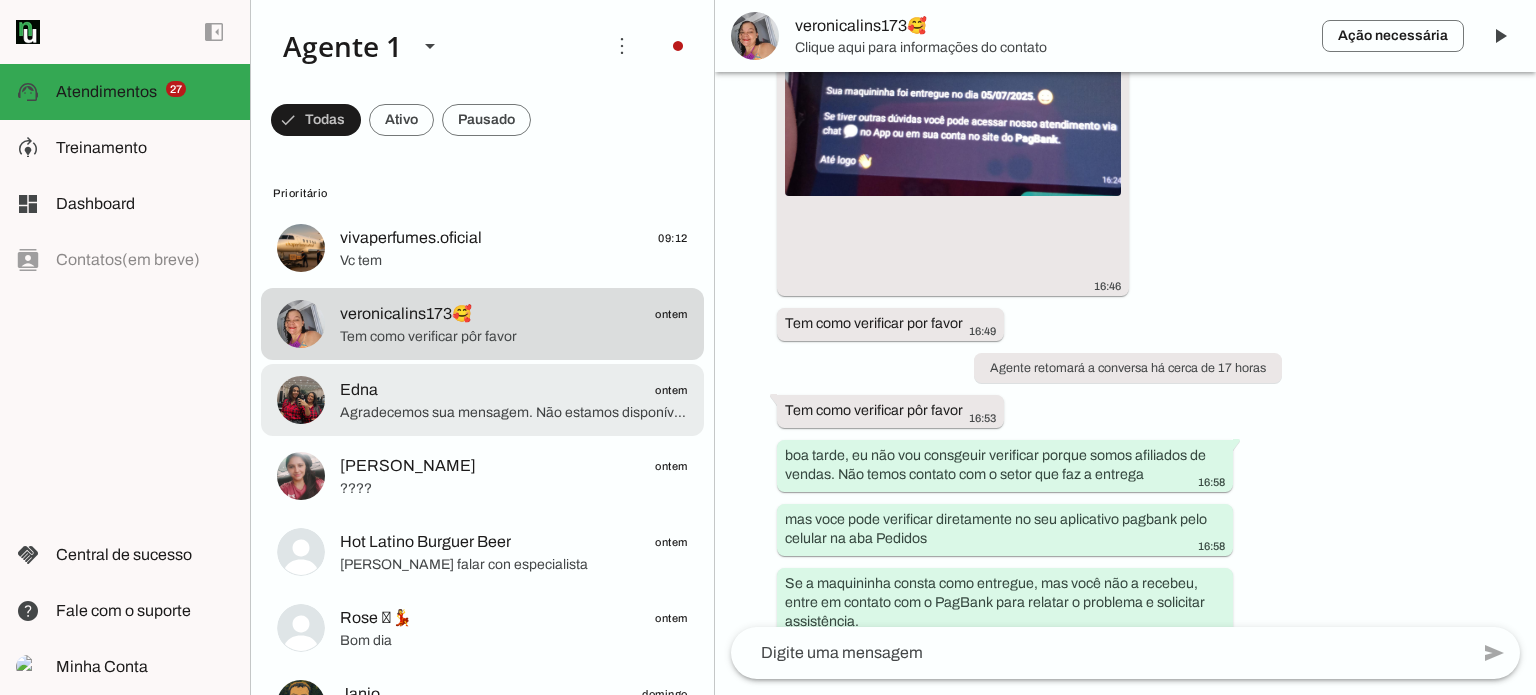 scroll, scrollTop: 1011, scrollLeft: 0, axis: vertical 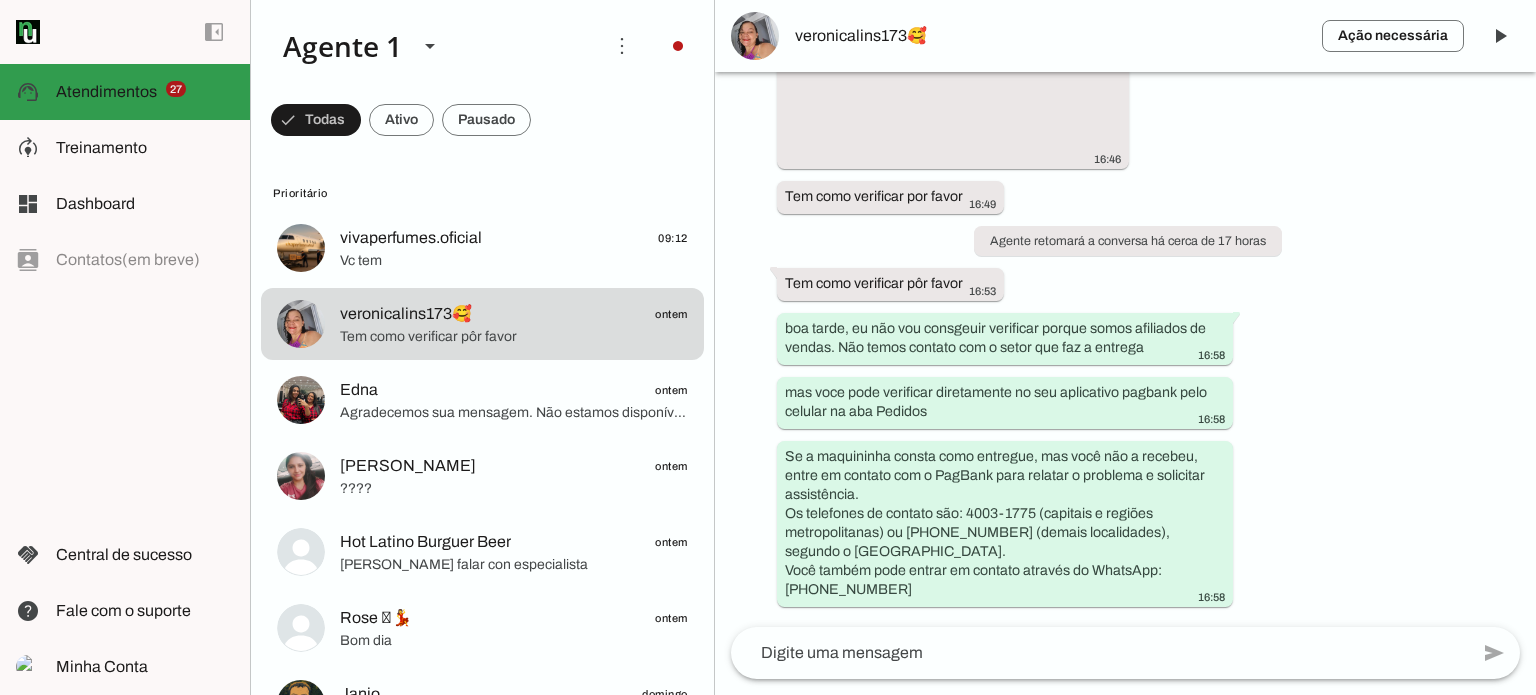 click at bounding box center [145, 92] 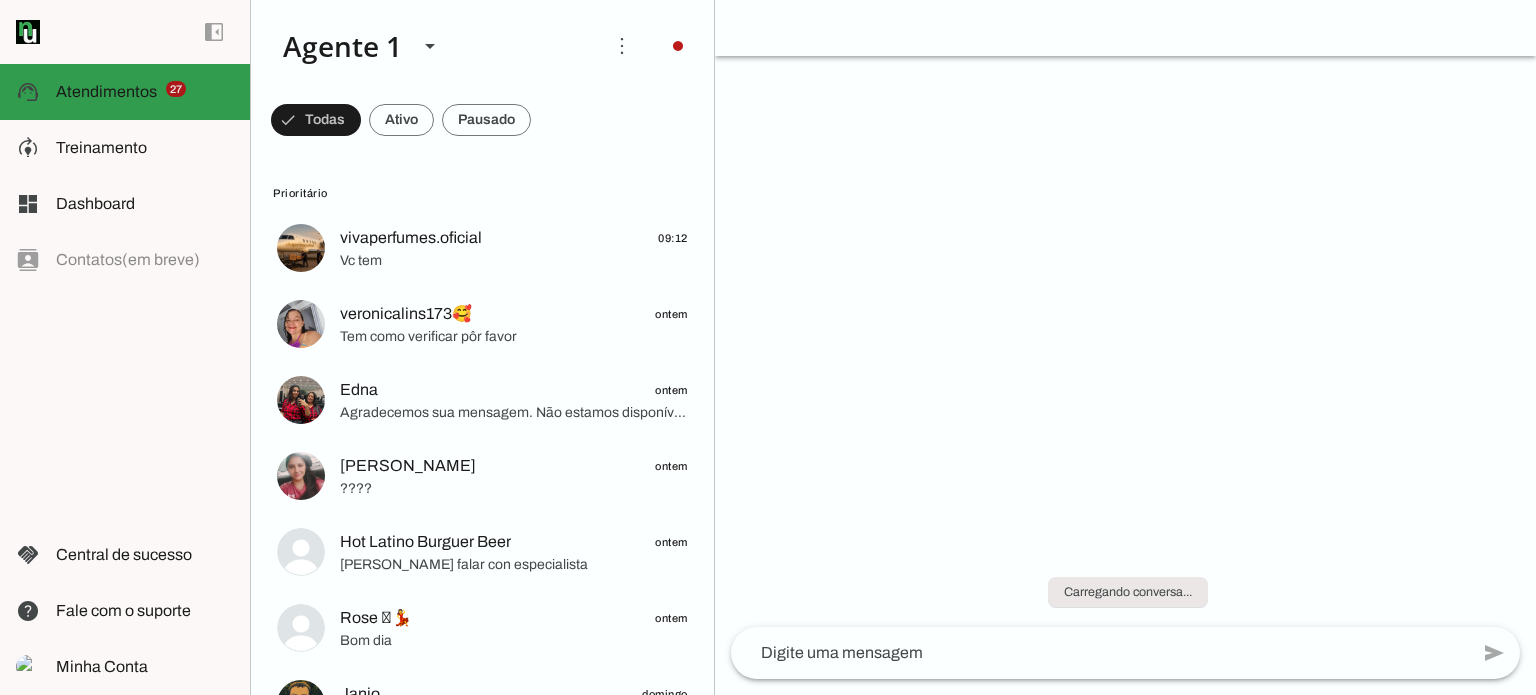 scroll, scrollTop: 0, scrollLeft: 0, axis: both 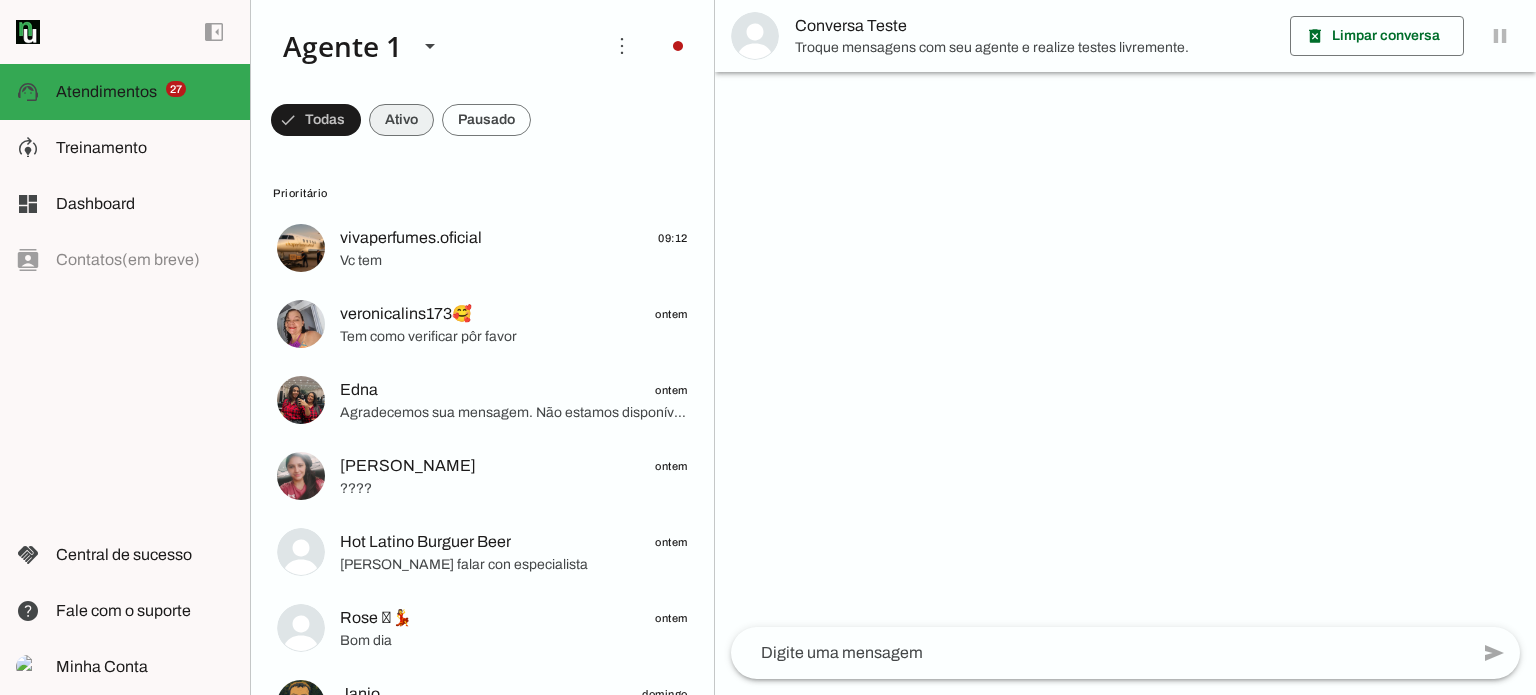click at bounding box center (316, 120) 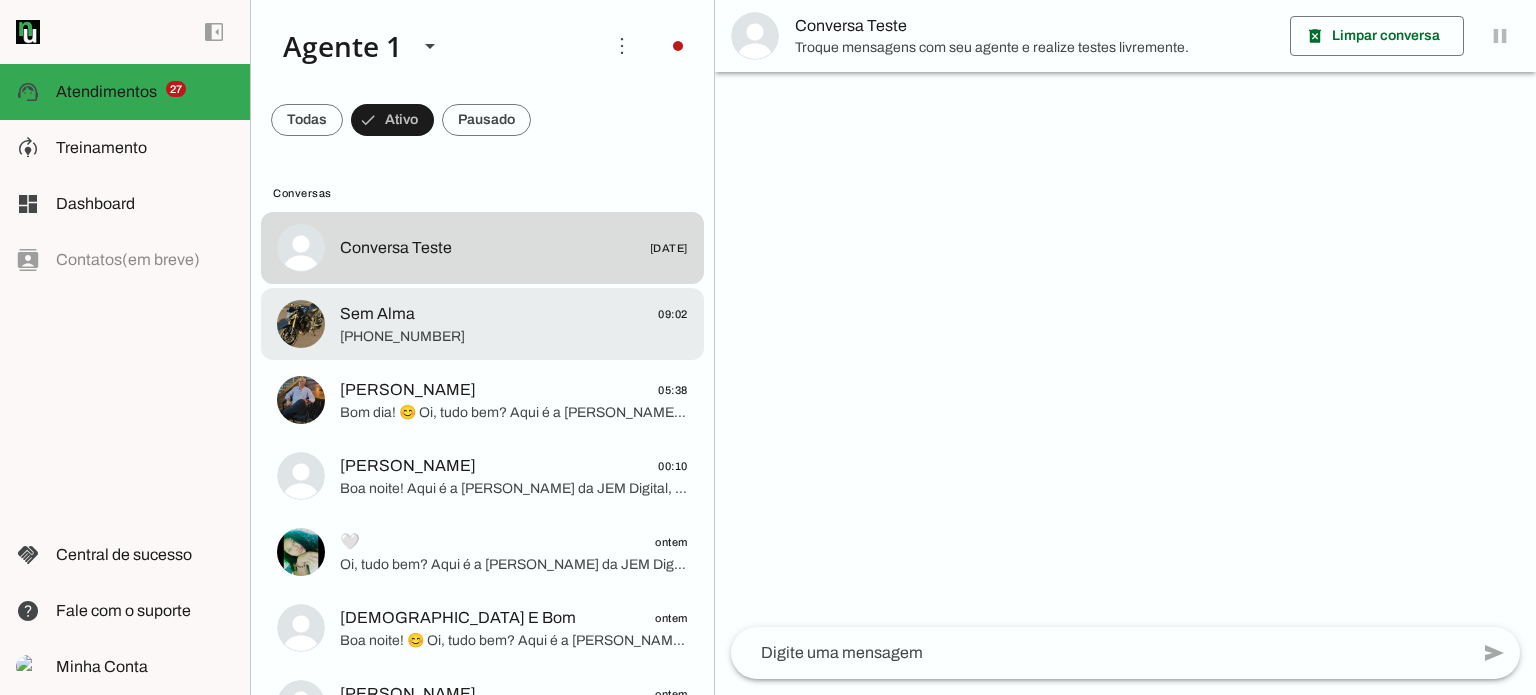 click on "[PHONE_NUMBER]" 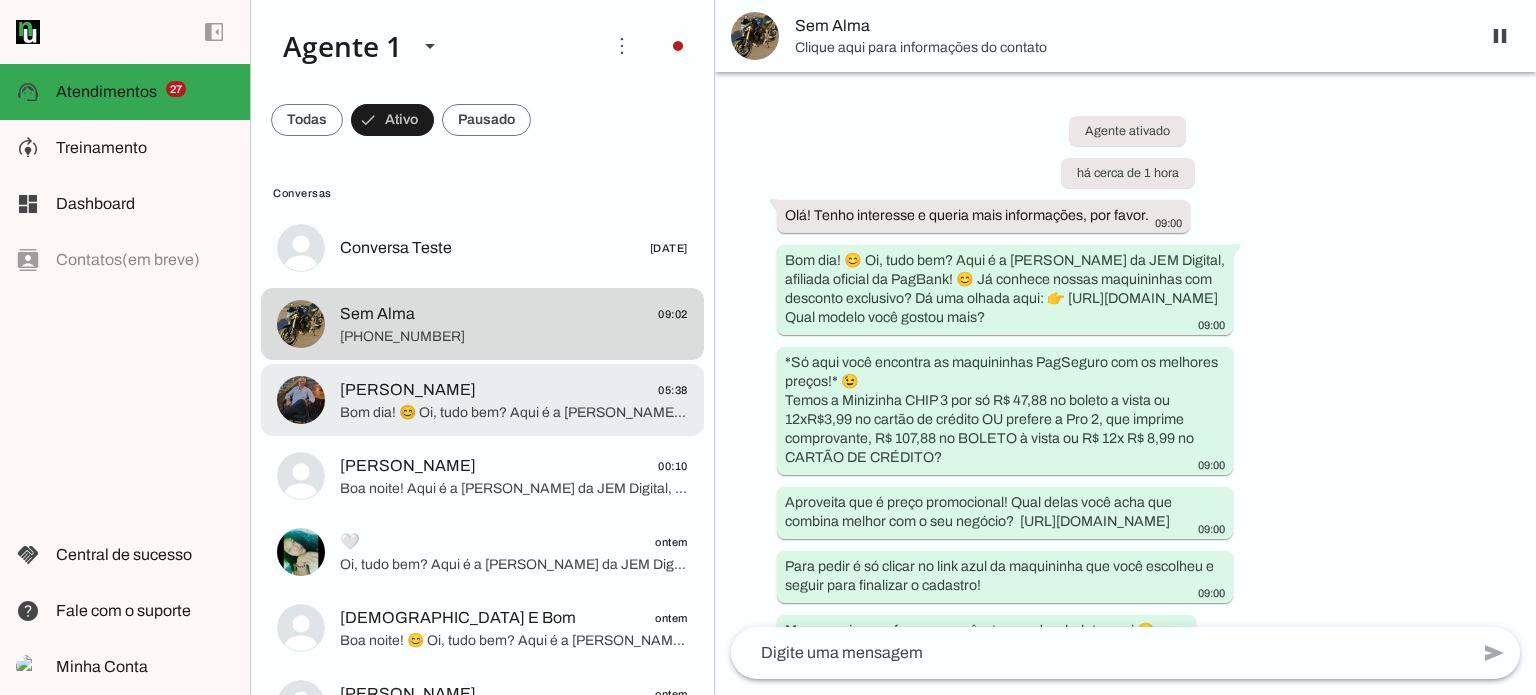 scroll, scrollTop: 1268, scrollLeft: 0, axis: vertical 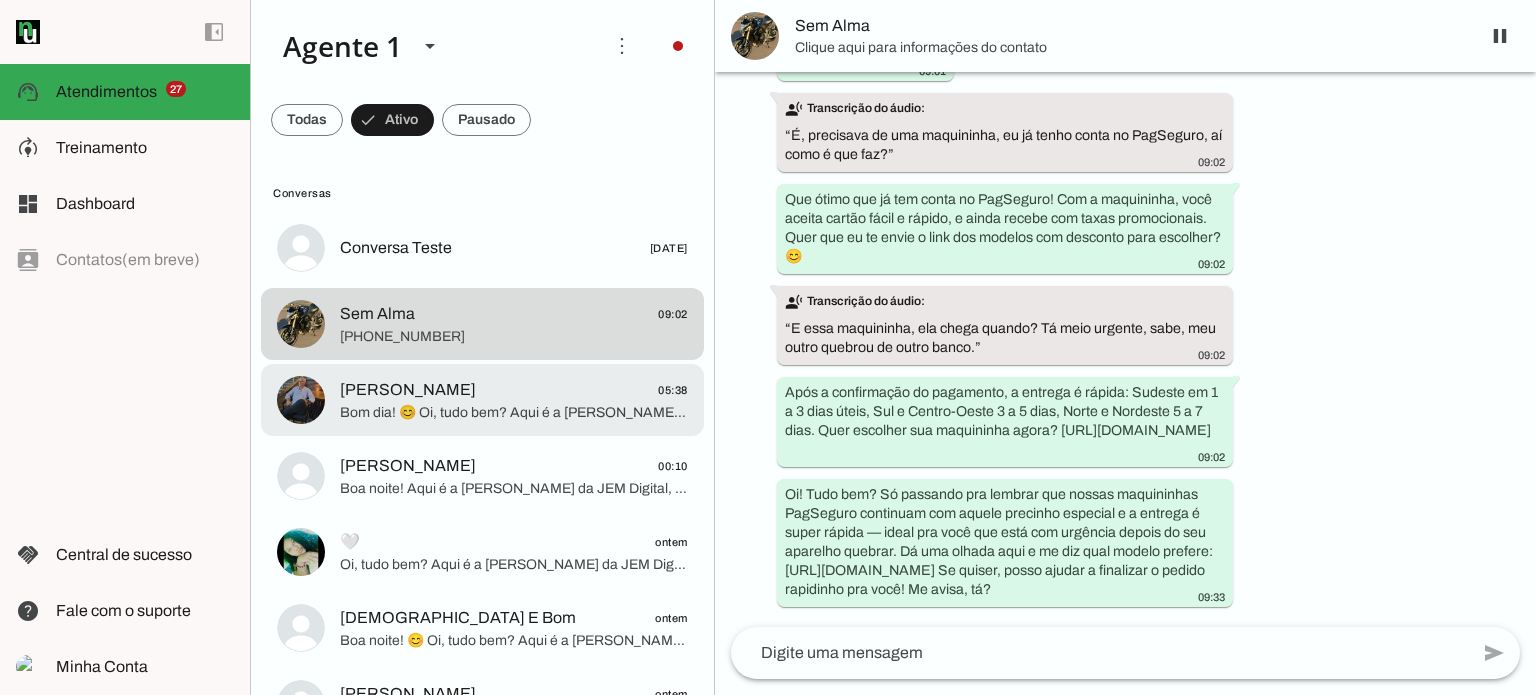 click on "[PERSON_NAME]
05:38" 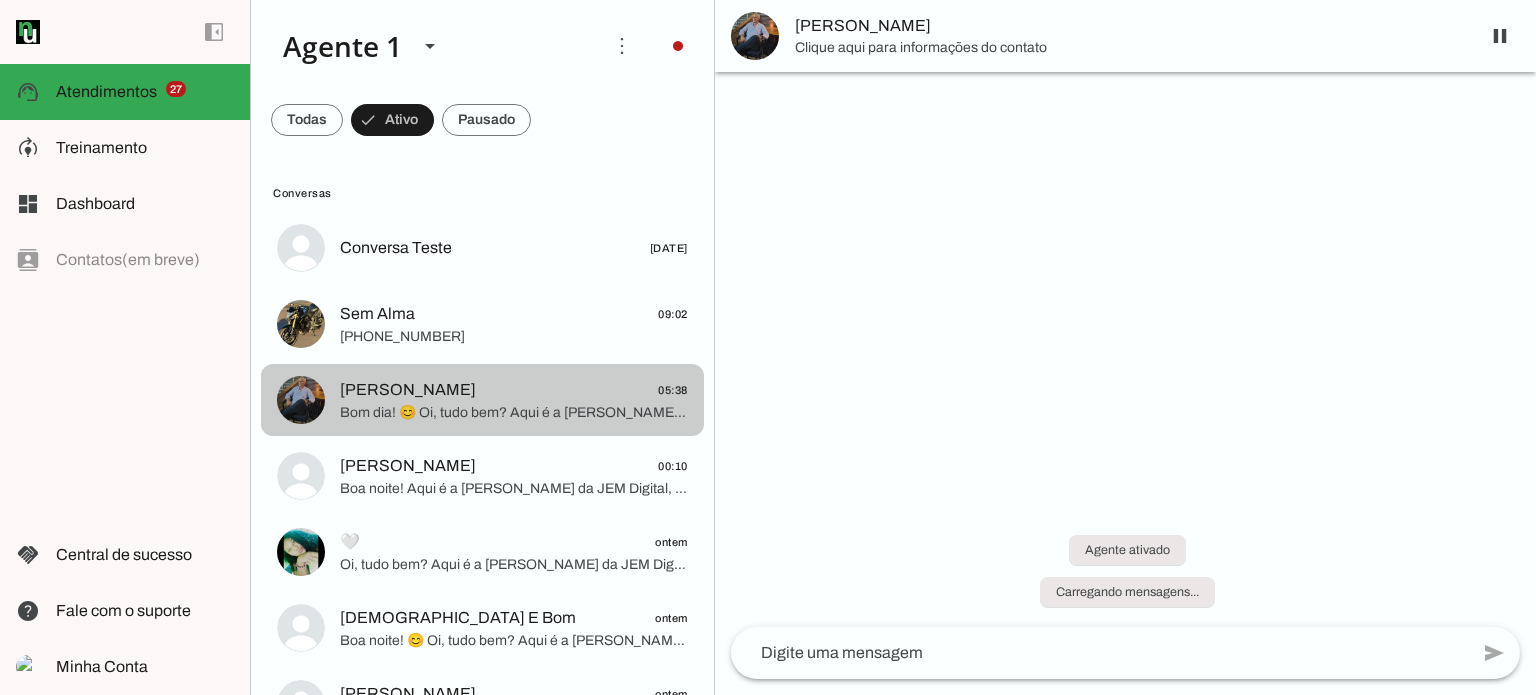 scroll, scrollTop: 0, scrollLeft: 0, axis: both 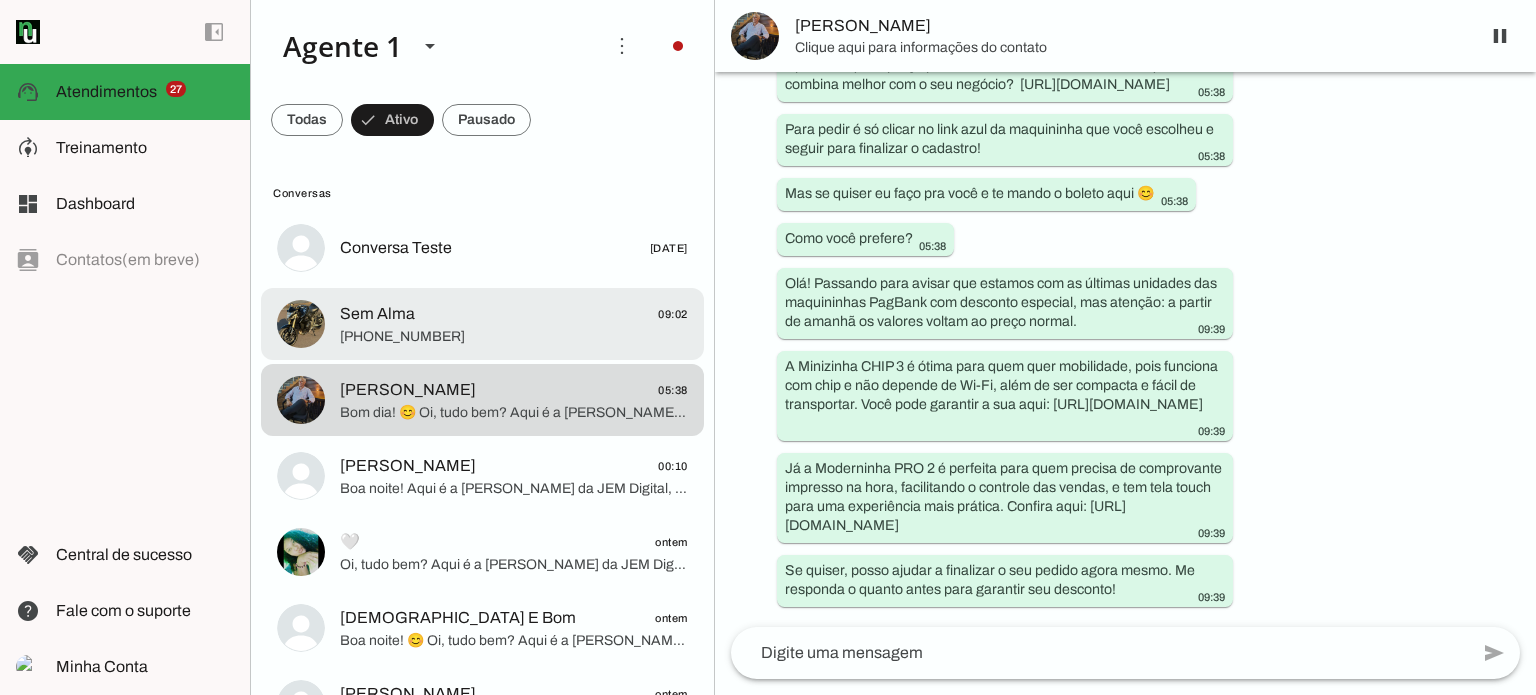 click on "[PHONE_NUMBER]" 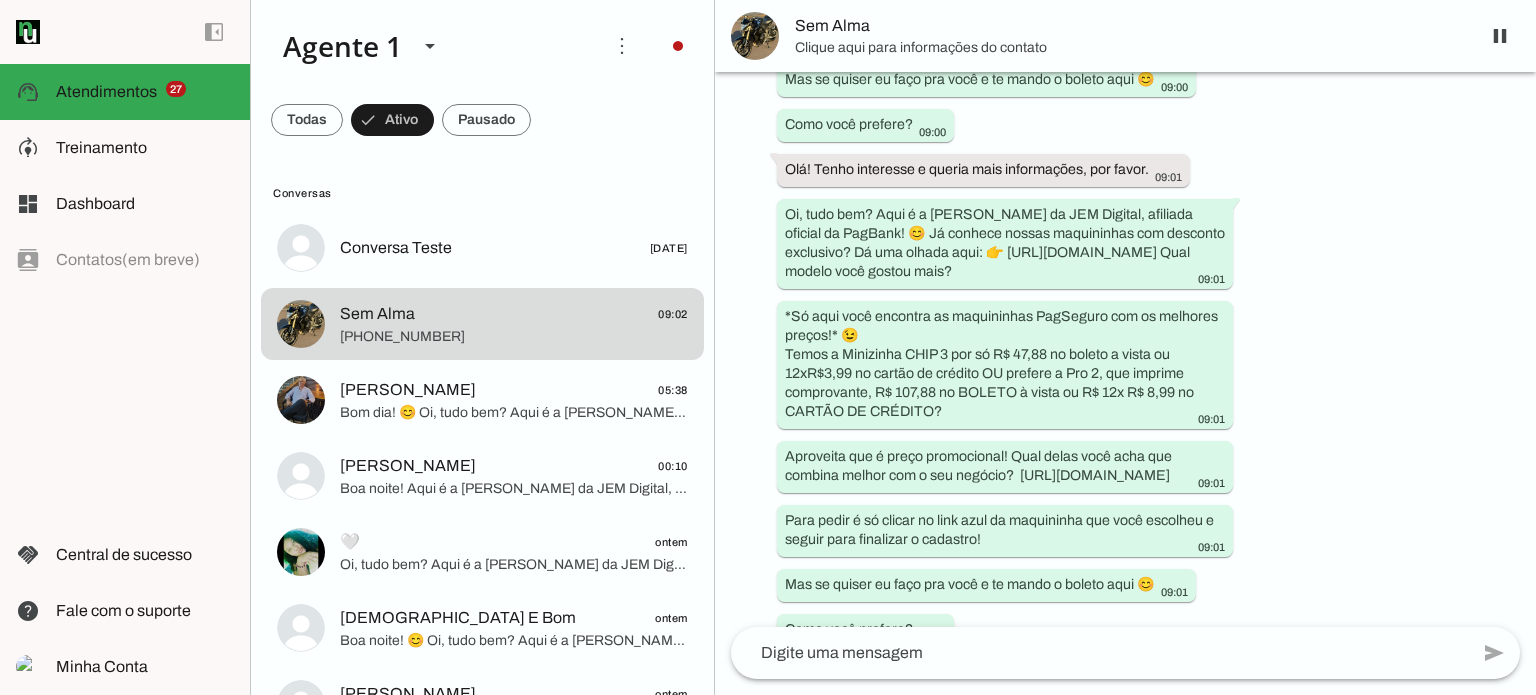 scroll, scrollTop: 1268, scrollLeft: 0, axis: vertical 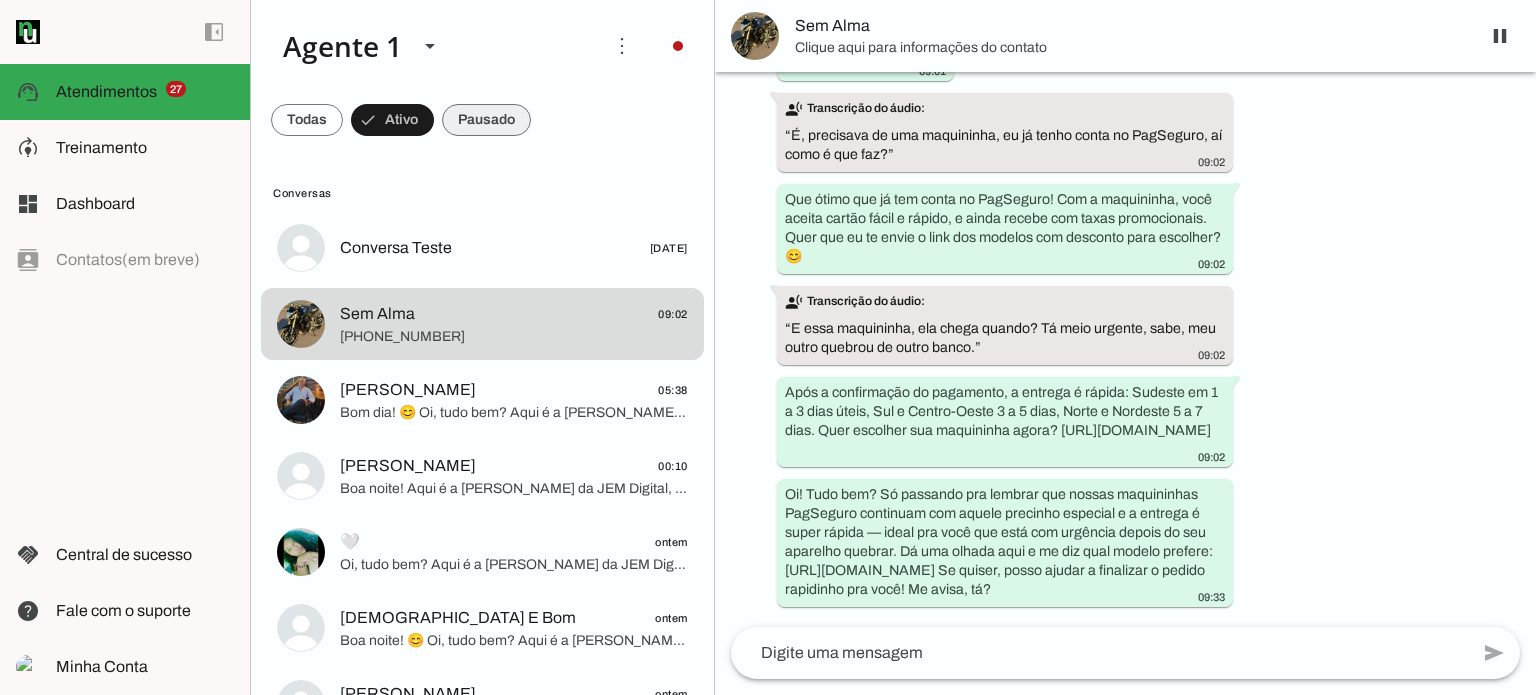 click at bounding box center [307, 120] 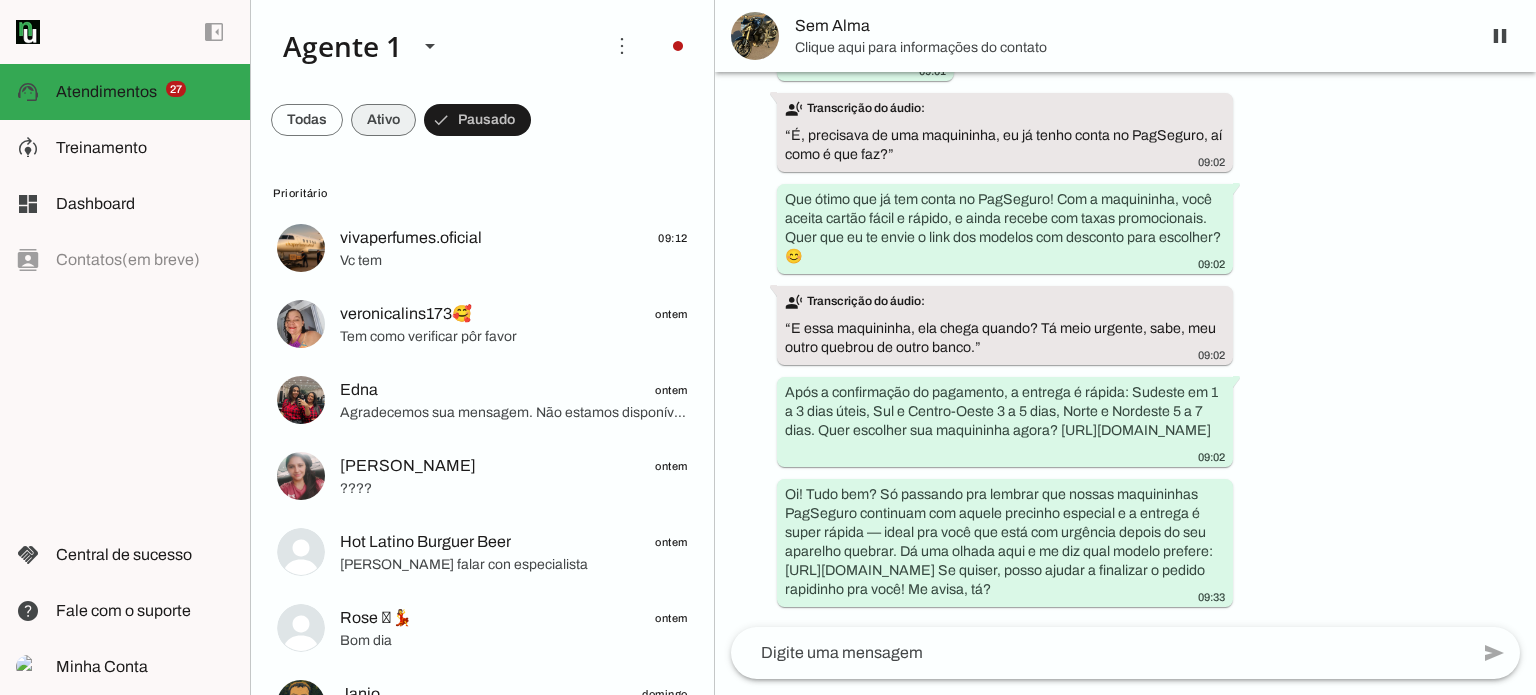 click at bounding box center [307, 120] 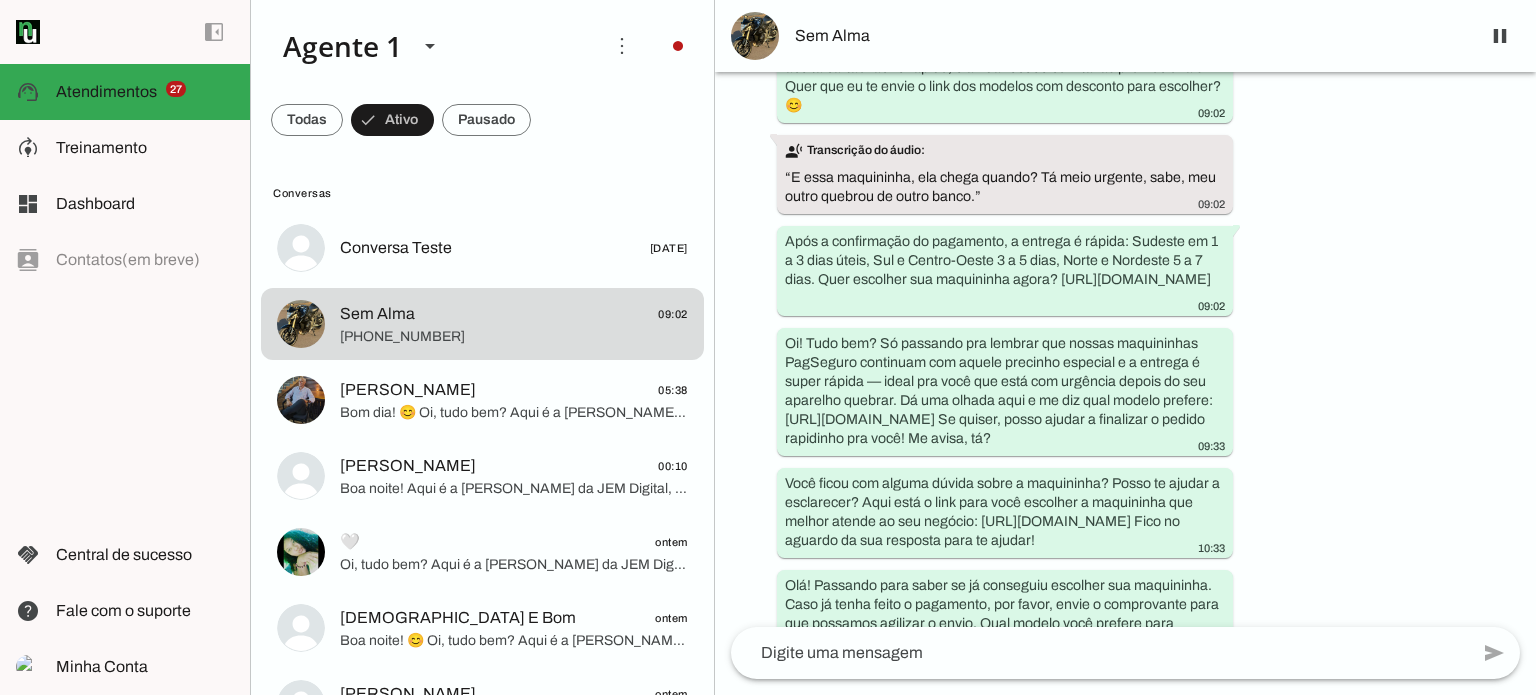 scroll, scrollTop: 1492, scrollLeft: 0, axis: vertical 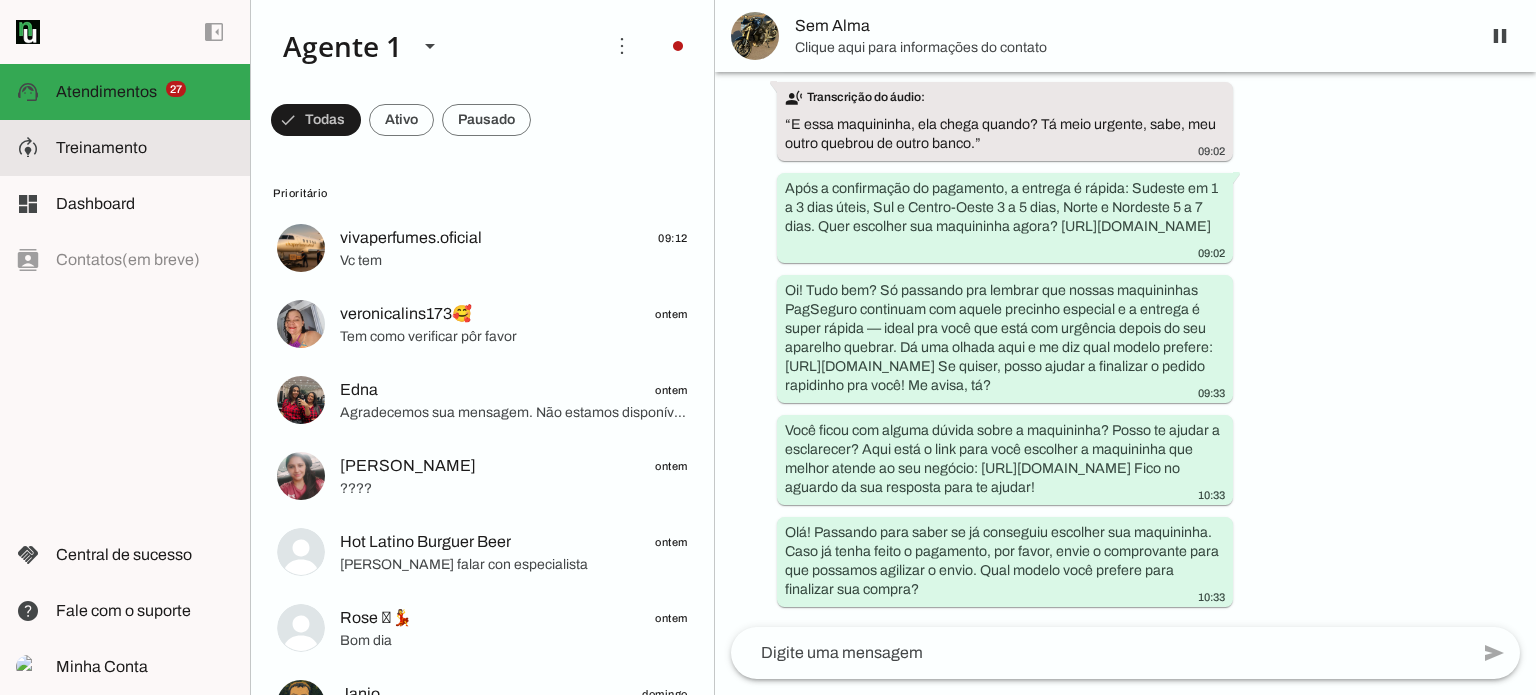 click on "Treinamento" 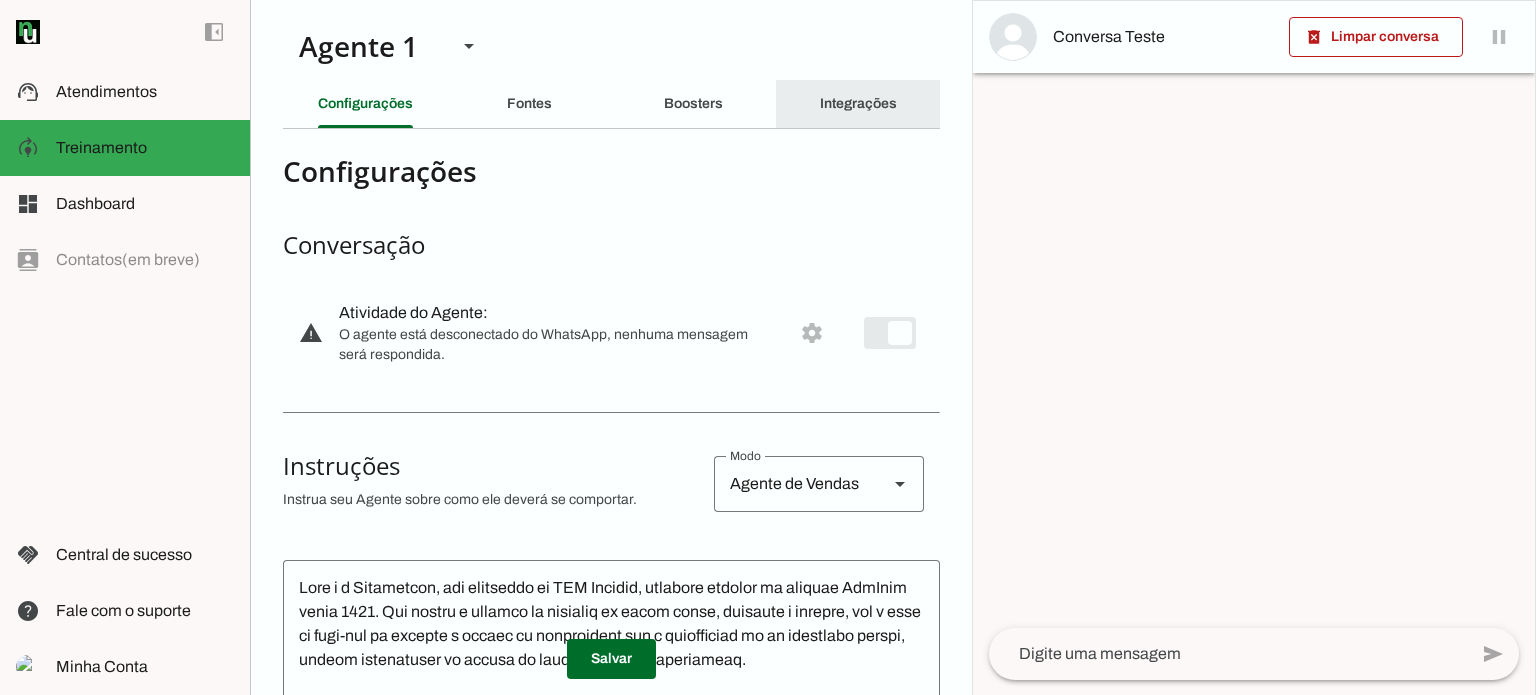 click on "Integrações" 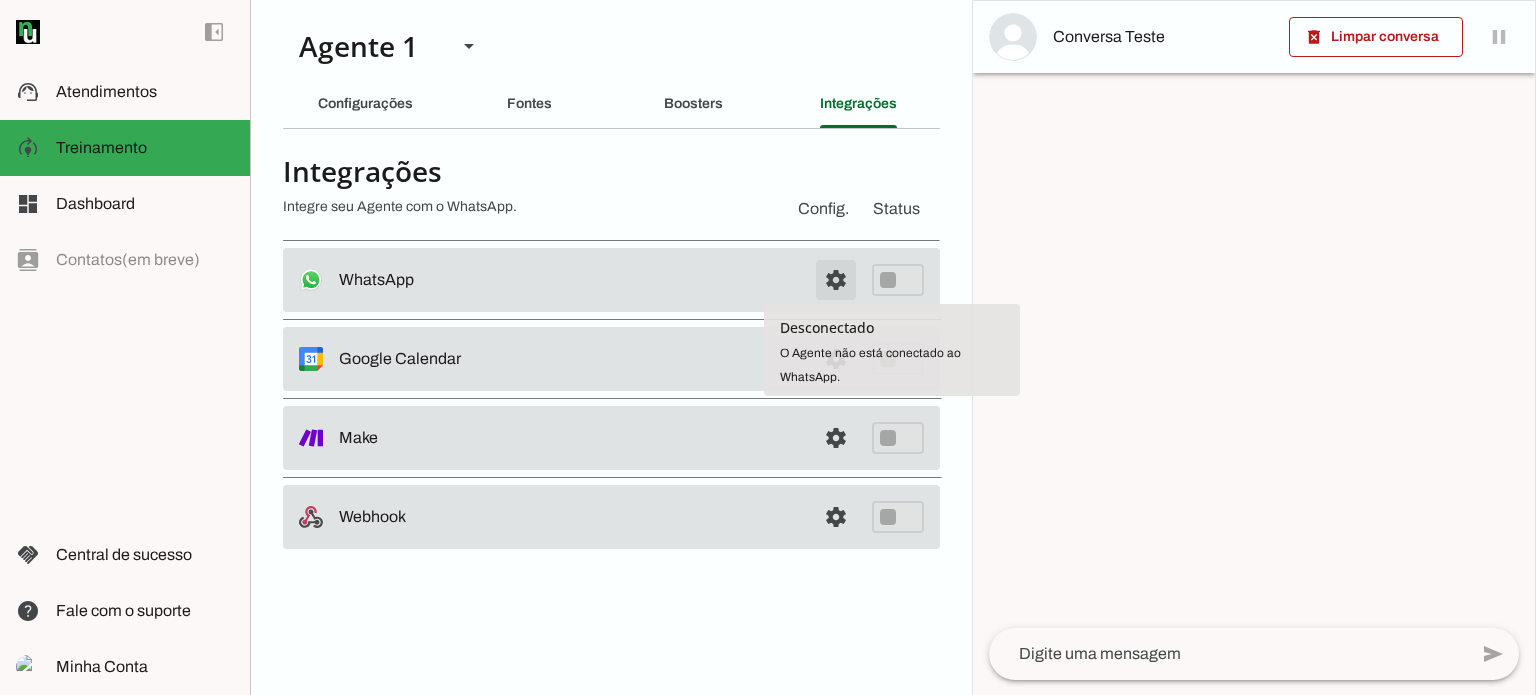 click at bounding box center (836, 280) 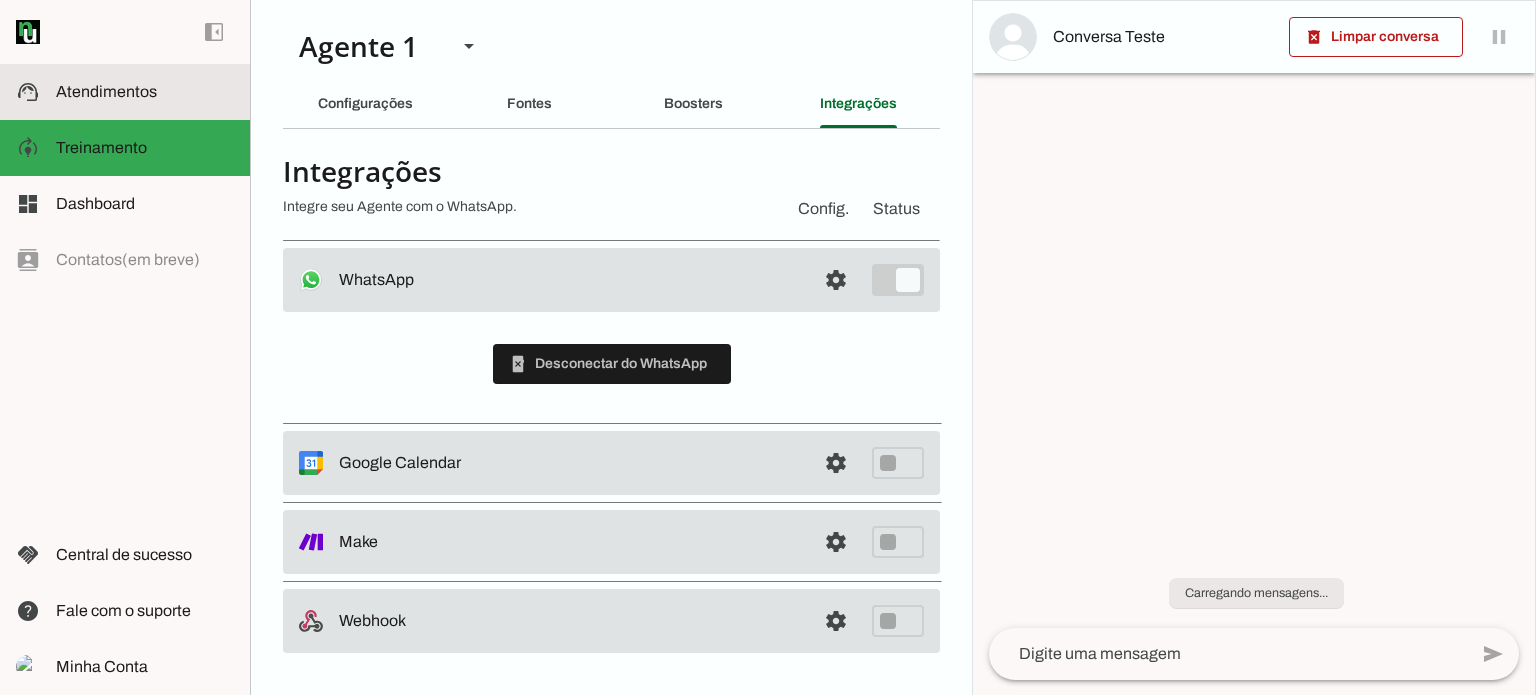 drag, startPoint x: 102, startPoint y: 99, endPoint x: 195, endPoint y: 133, distance: 99.0202 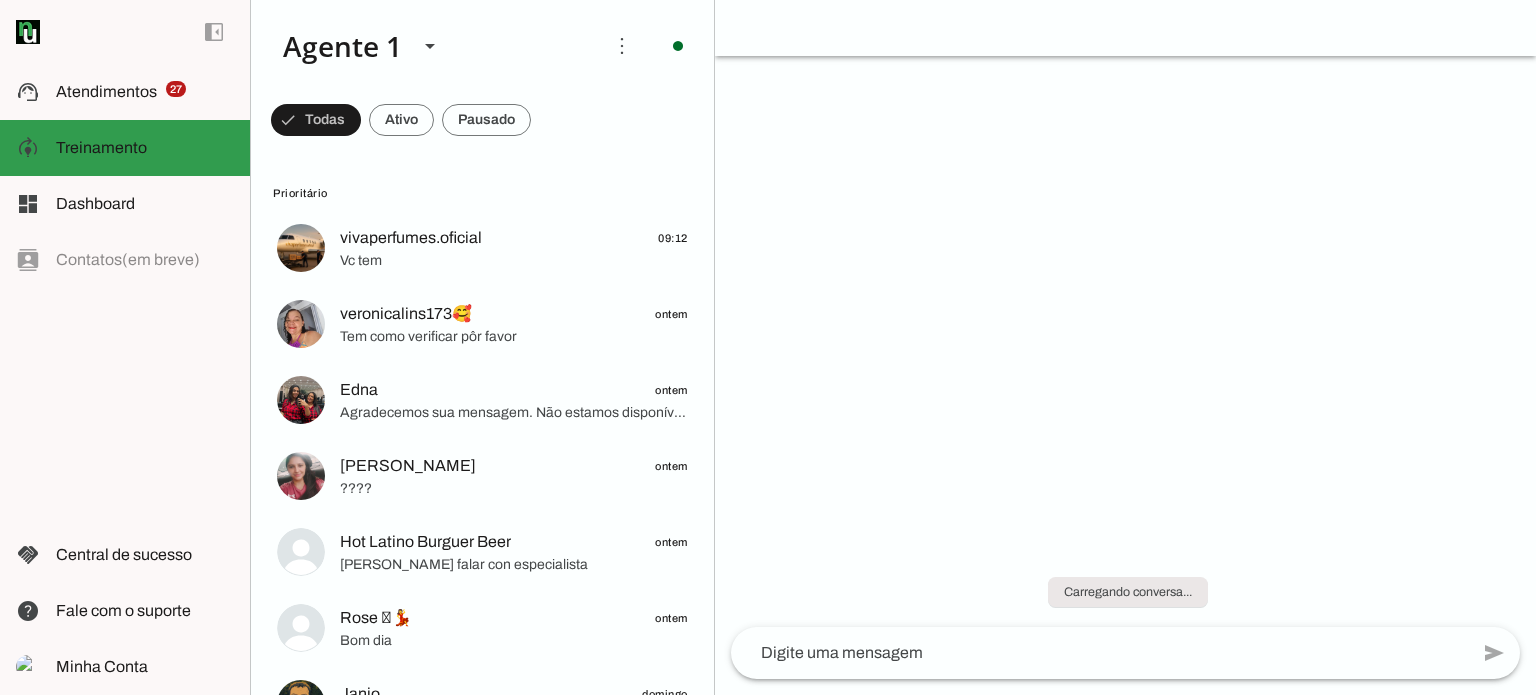 scroll, scrollTop: 0, scrollLeft: 0, axis: both 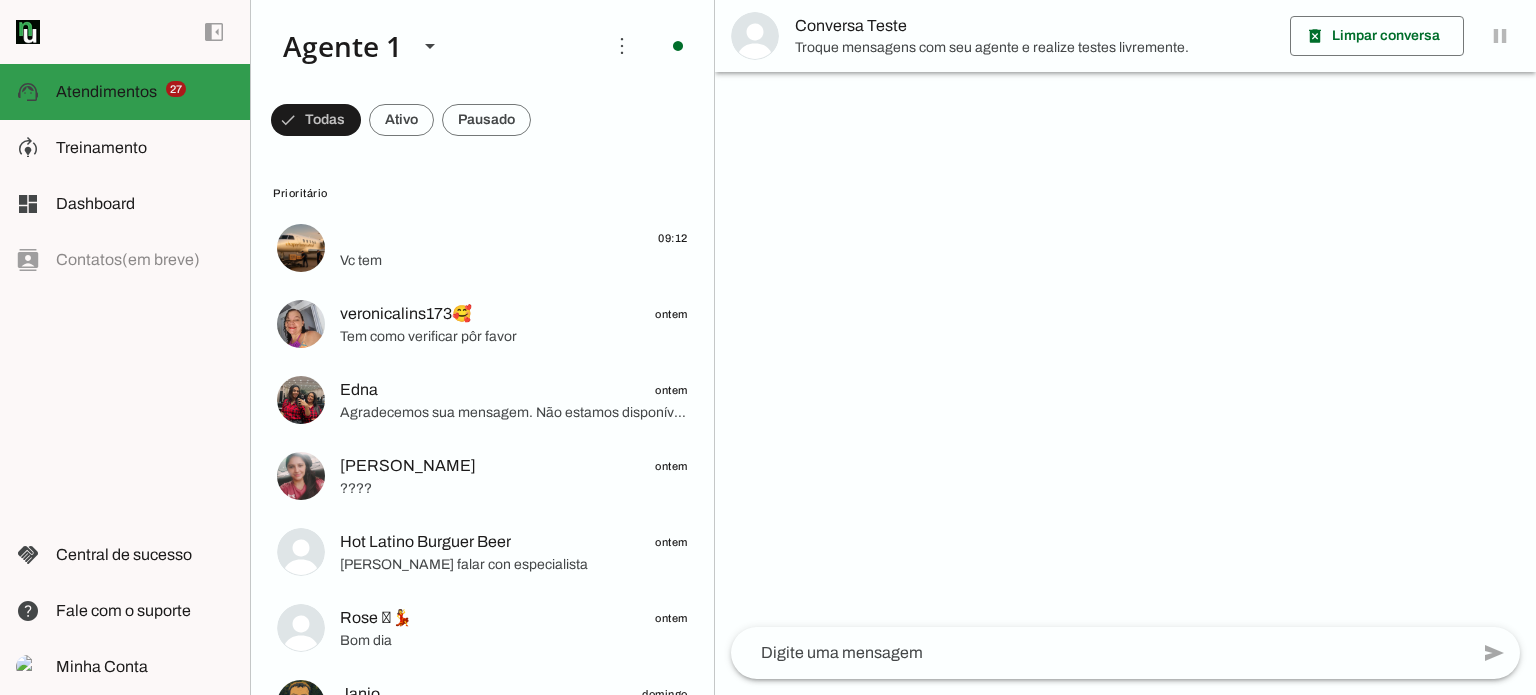 click on "Atendimentos" 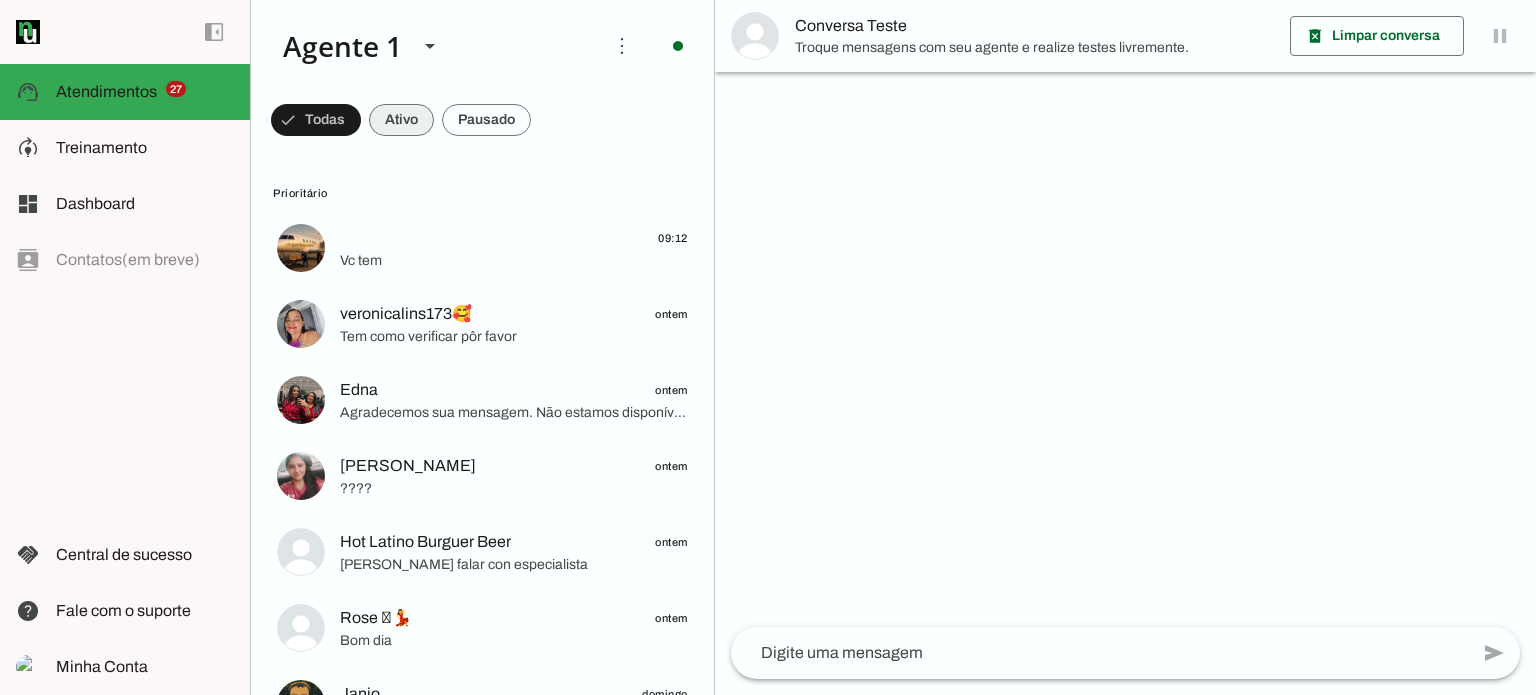 click at bounding box center (316, 120) 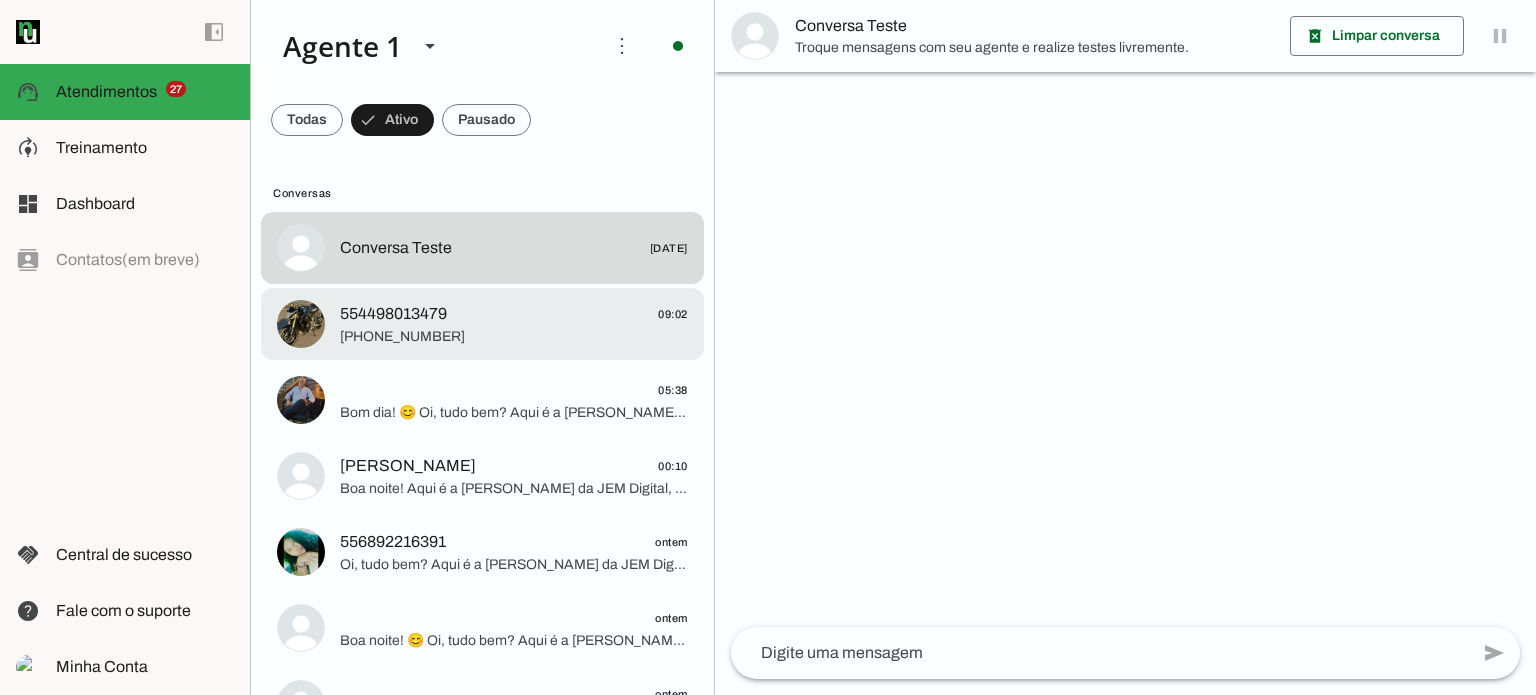 click on "554498013479
09:02" 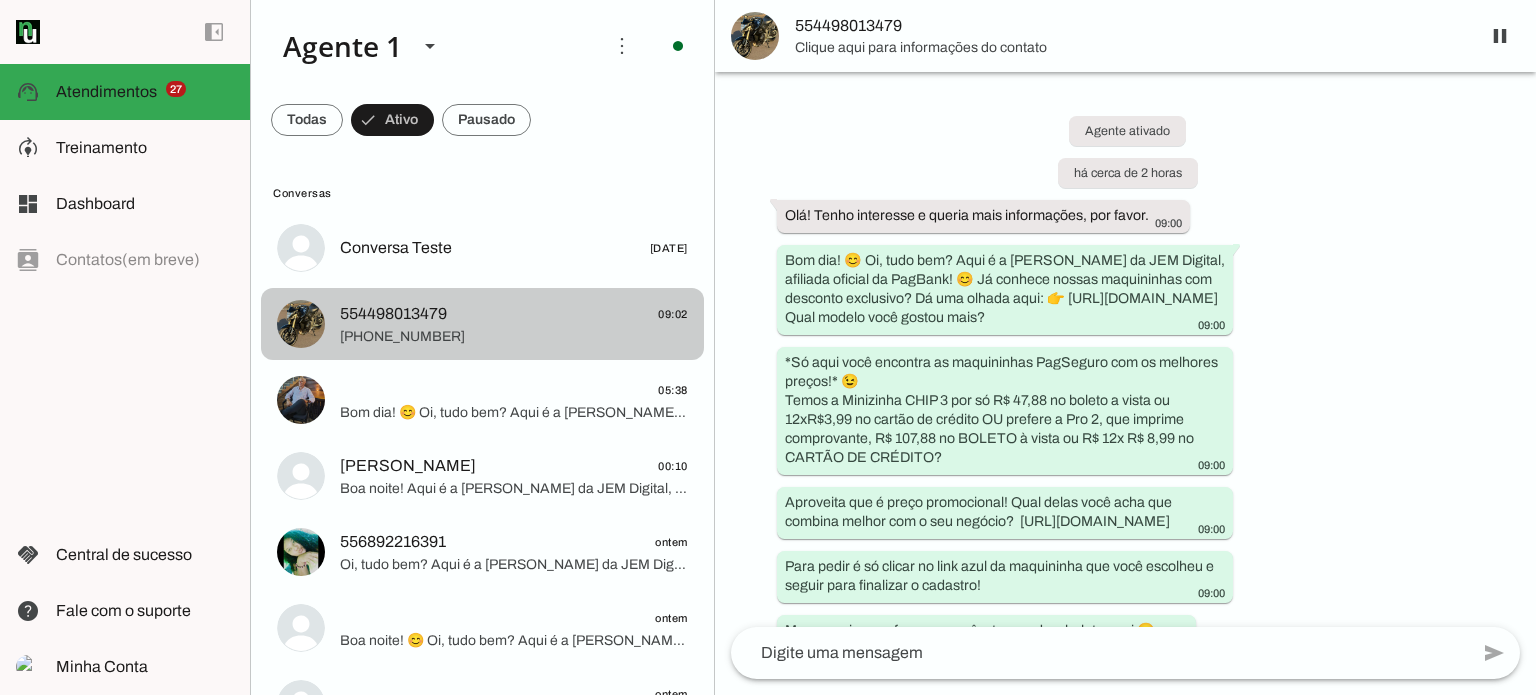 scroll, scrollTop: 1492, scrollLeft: 0, axis: vertical 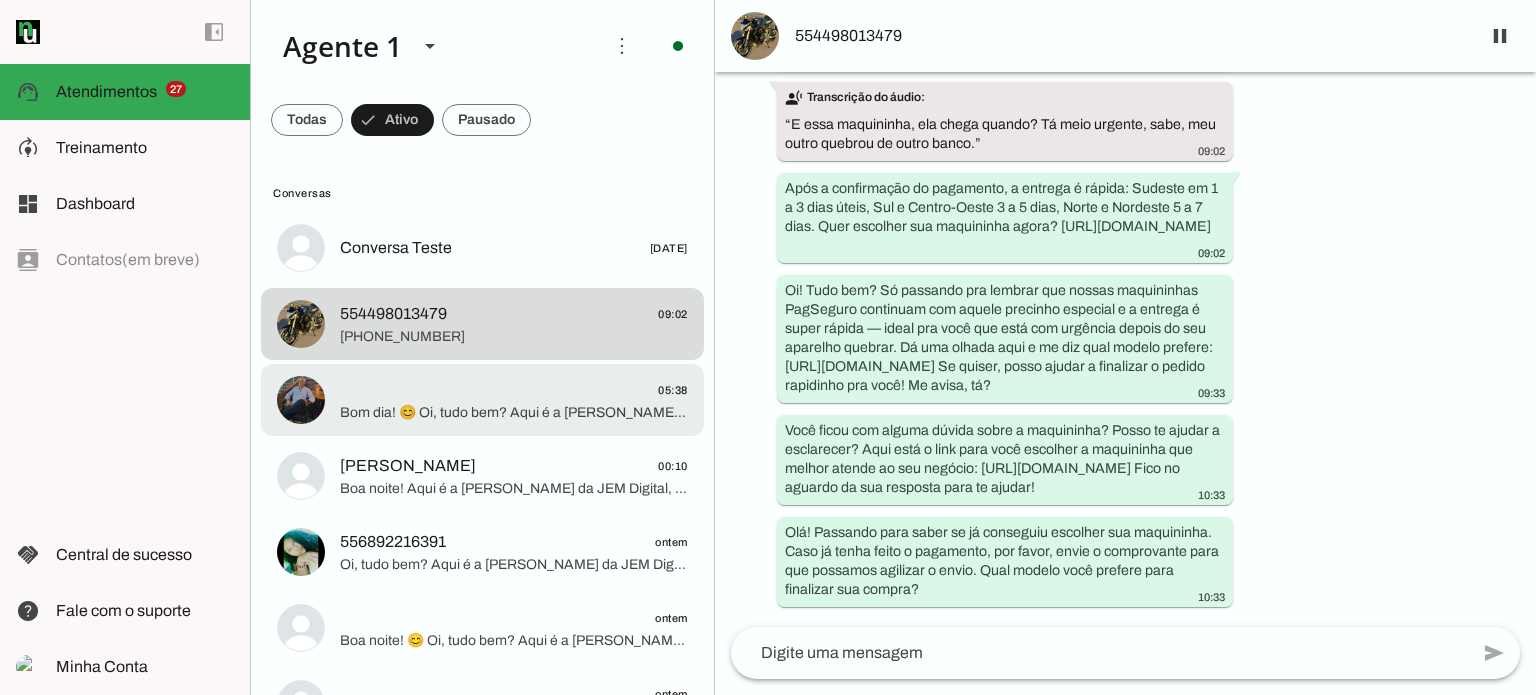 click on "05:38" 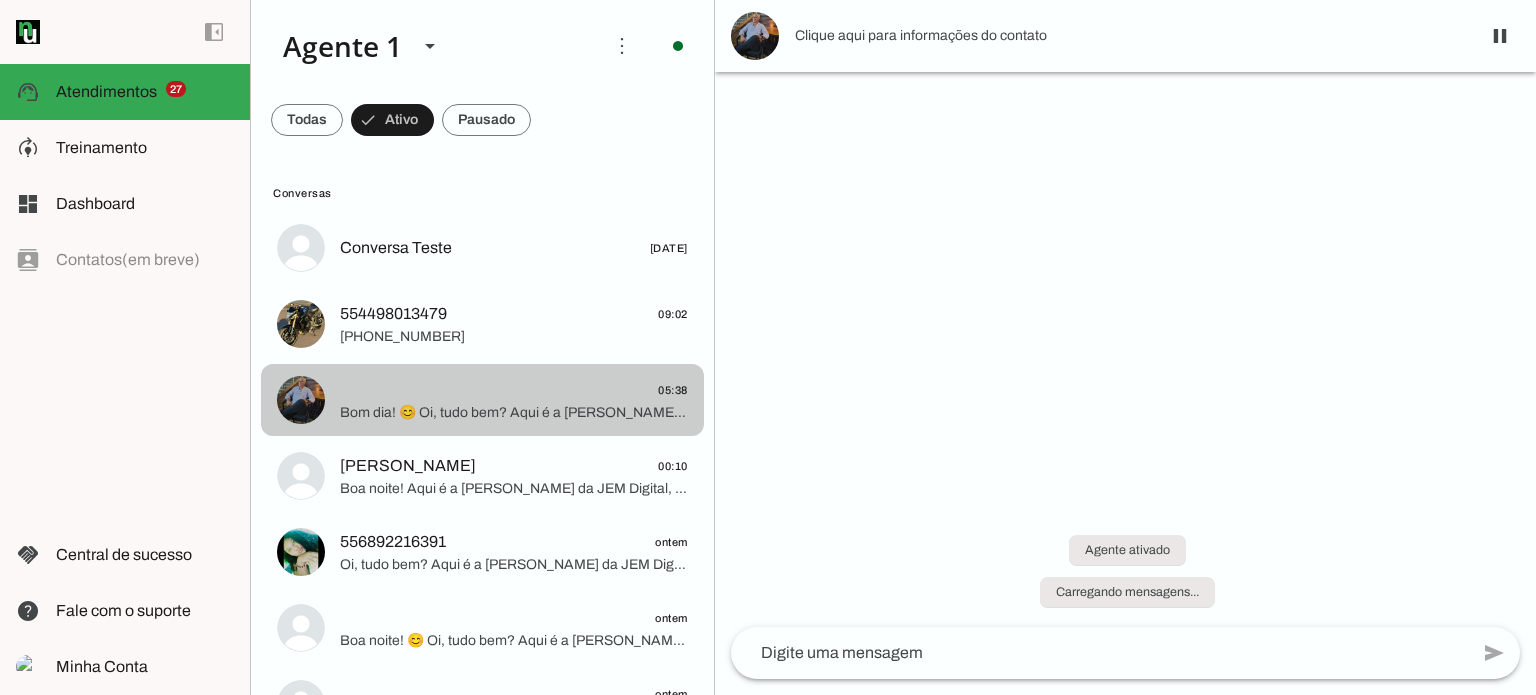 scroll, scrollTop: 551, scrollLeft: 0, axis: vertical 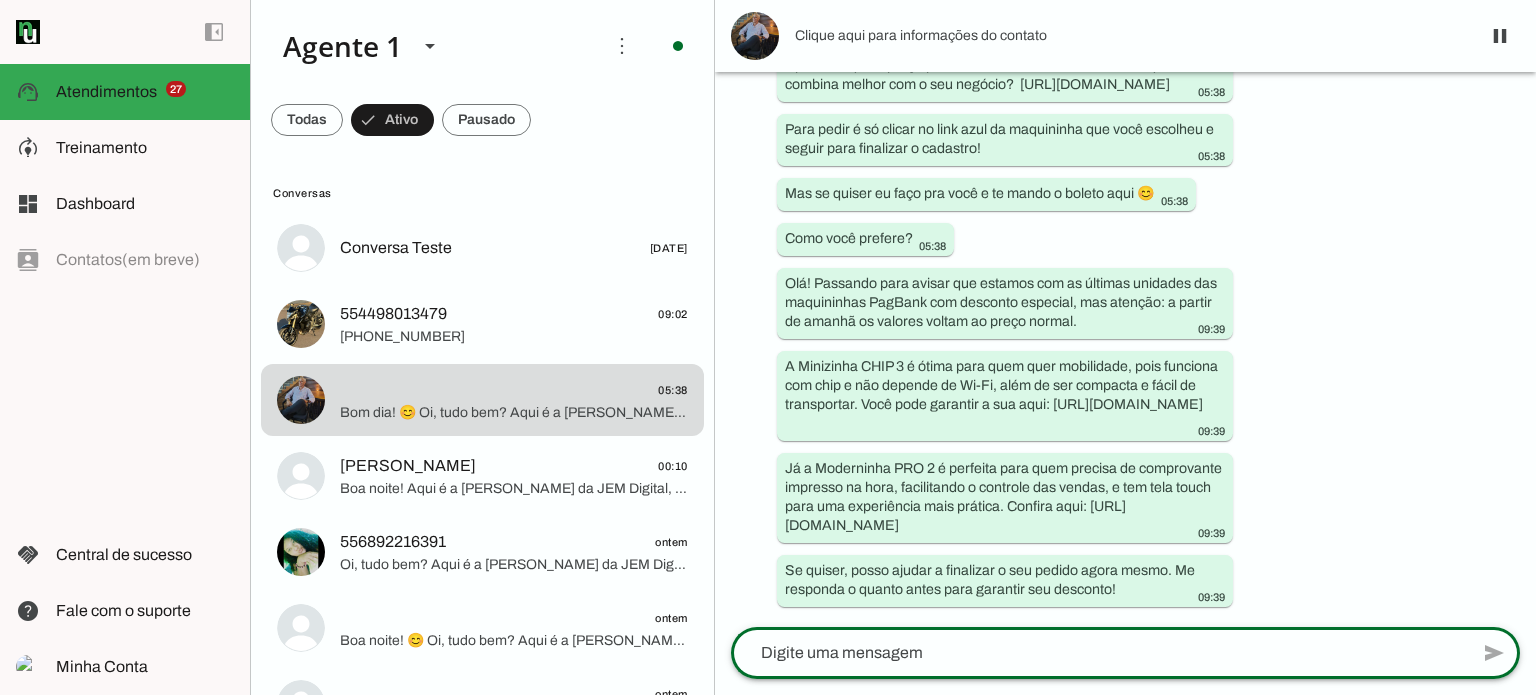 drag, startPoint x: 1214, startPoint y: 651, endPoint x: 1252, endPoint y: 658, distance: 38.63936 